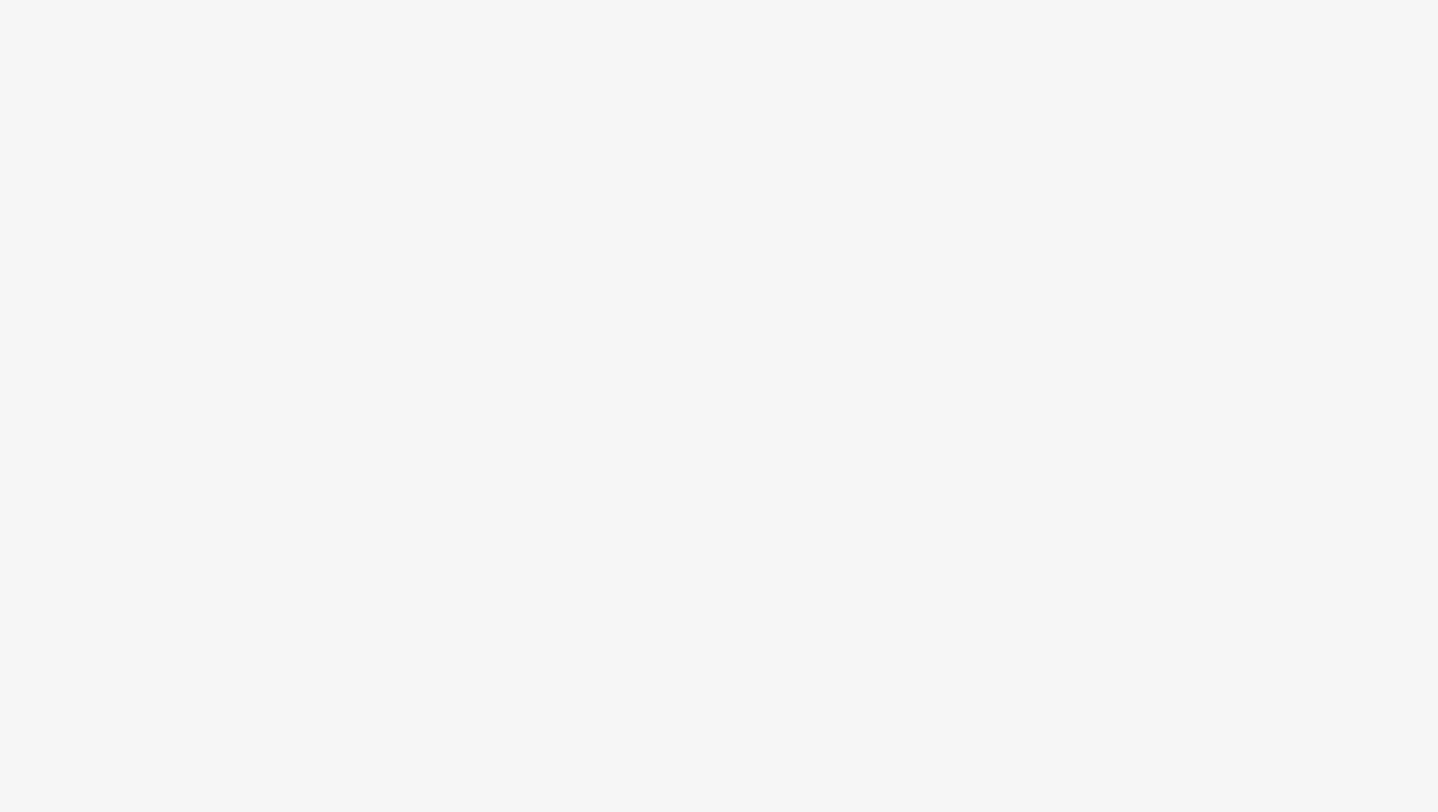 scroll, scrollTop: 0, scrollLeft: 0, axis: both 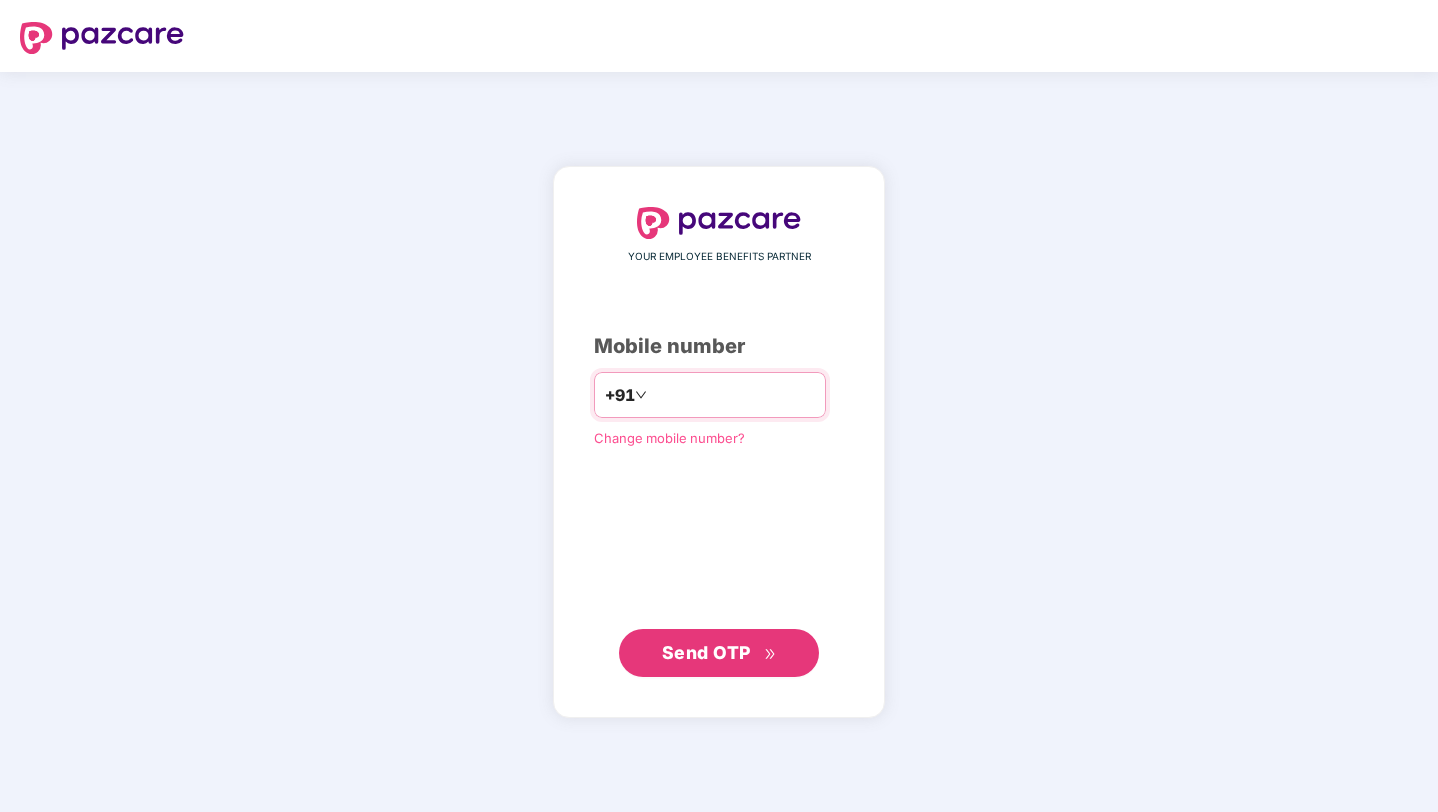click at bounding box center (733, 395) 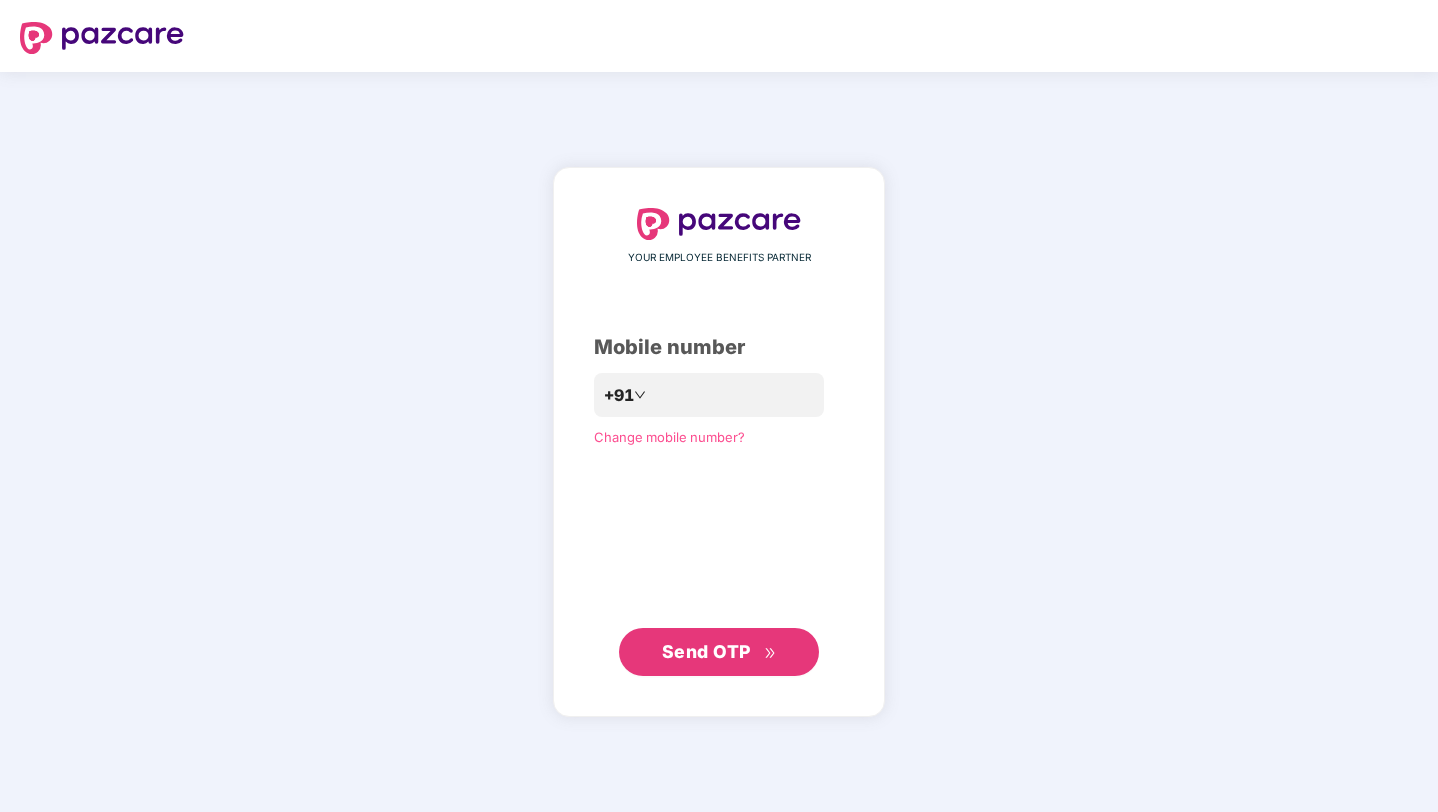 click on "Send OTP" at bounding box center (719, 652) 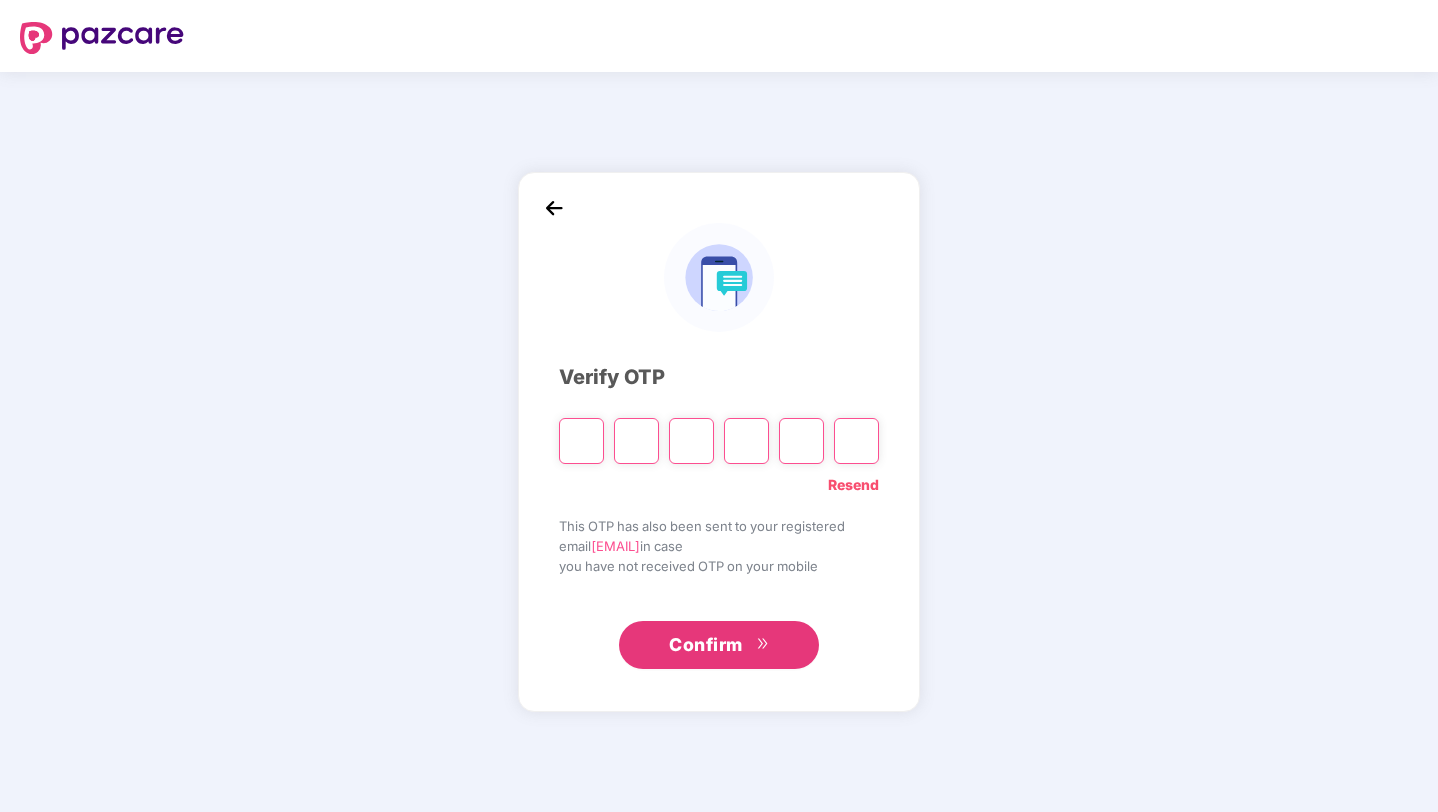 type on "*" 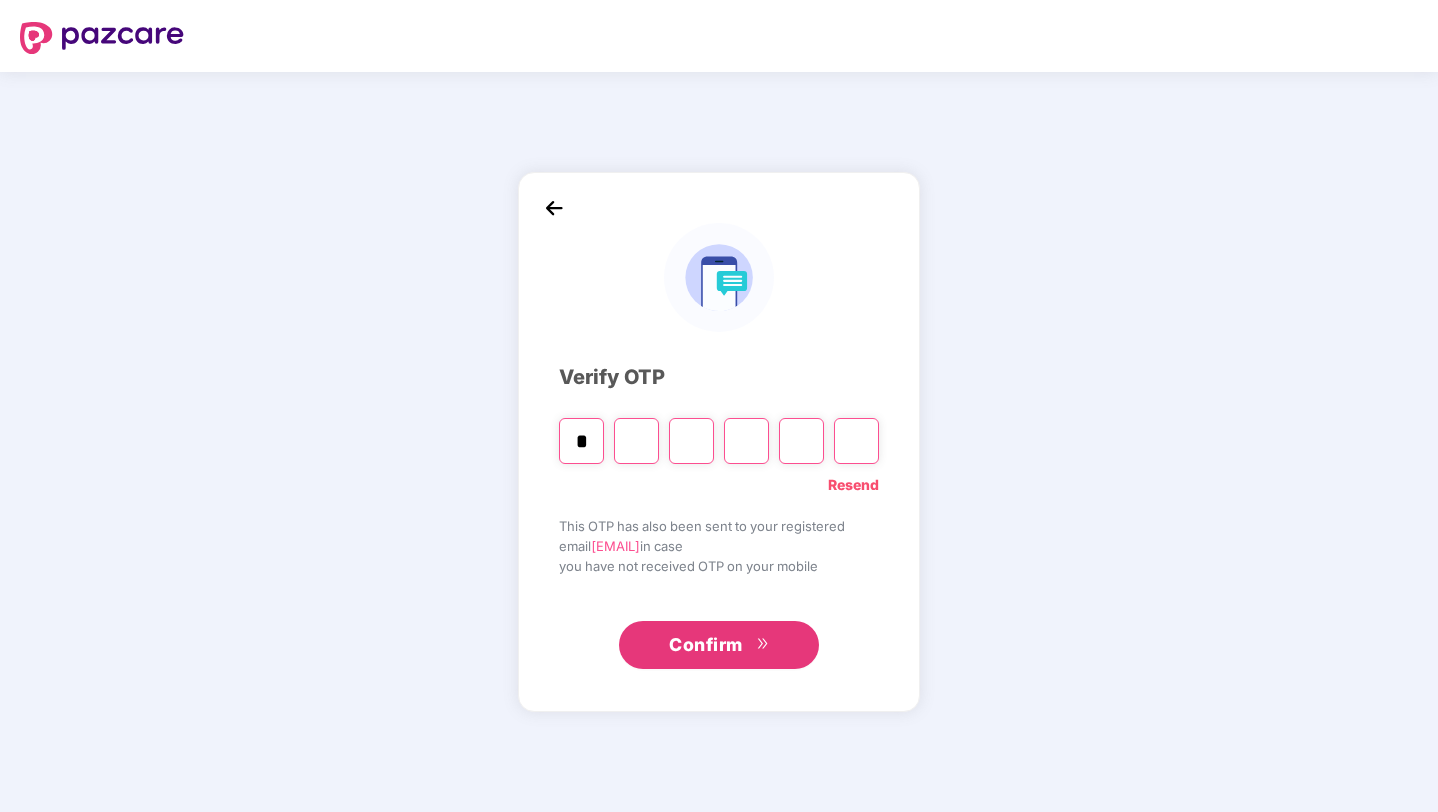 type on "*" 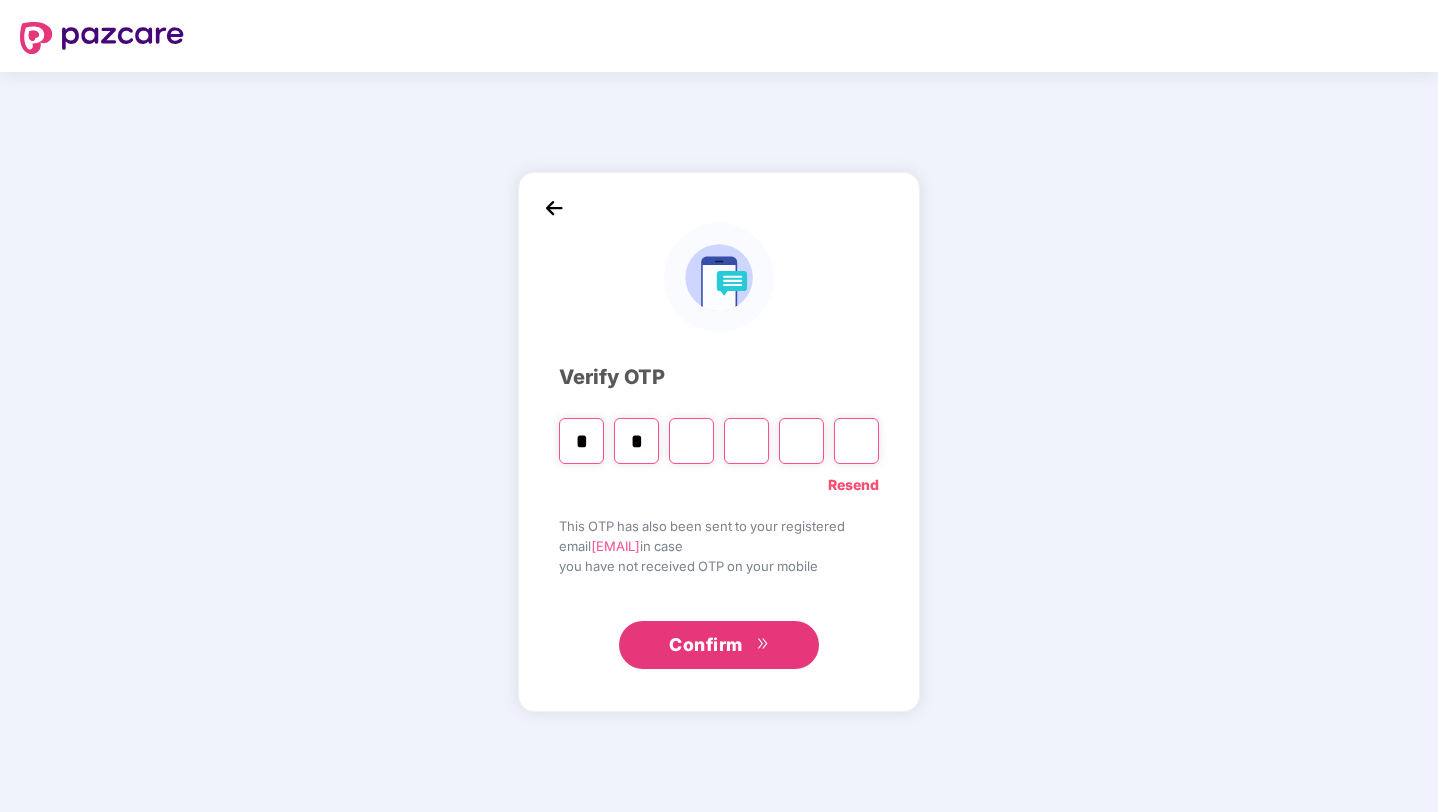 type on "*" 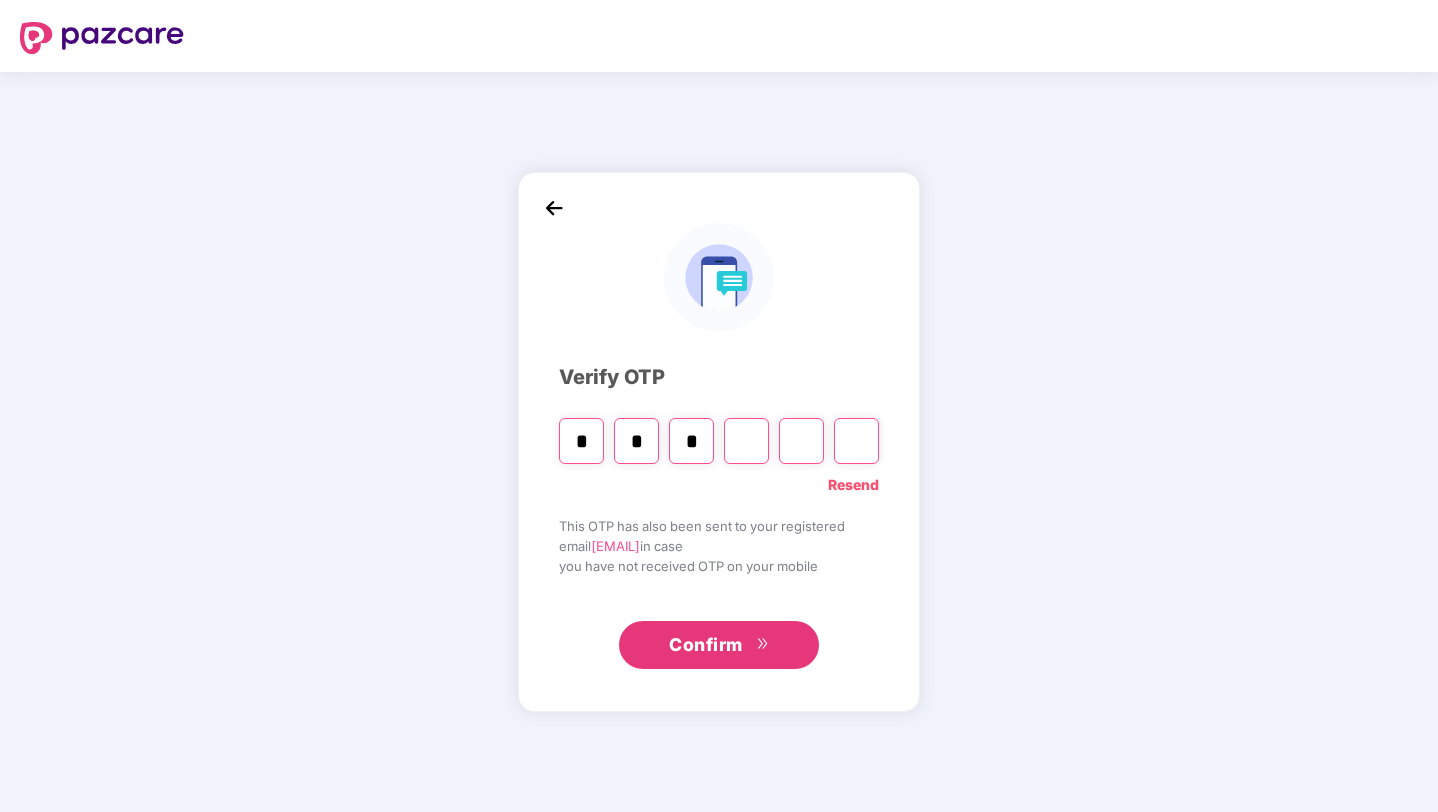 type on "*" 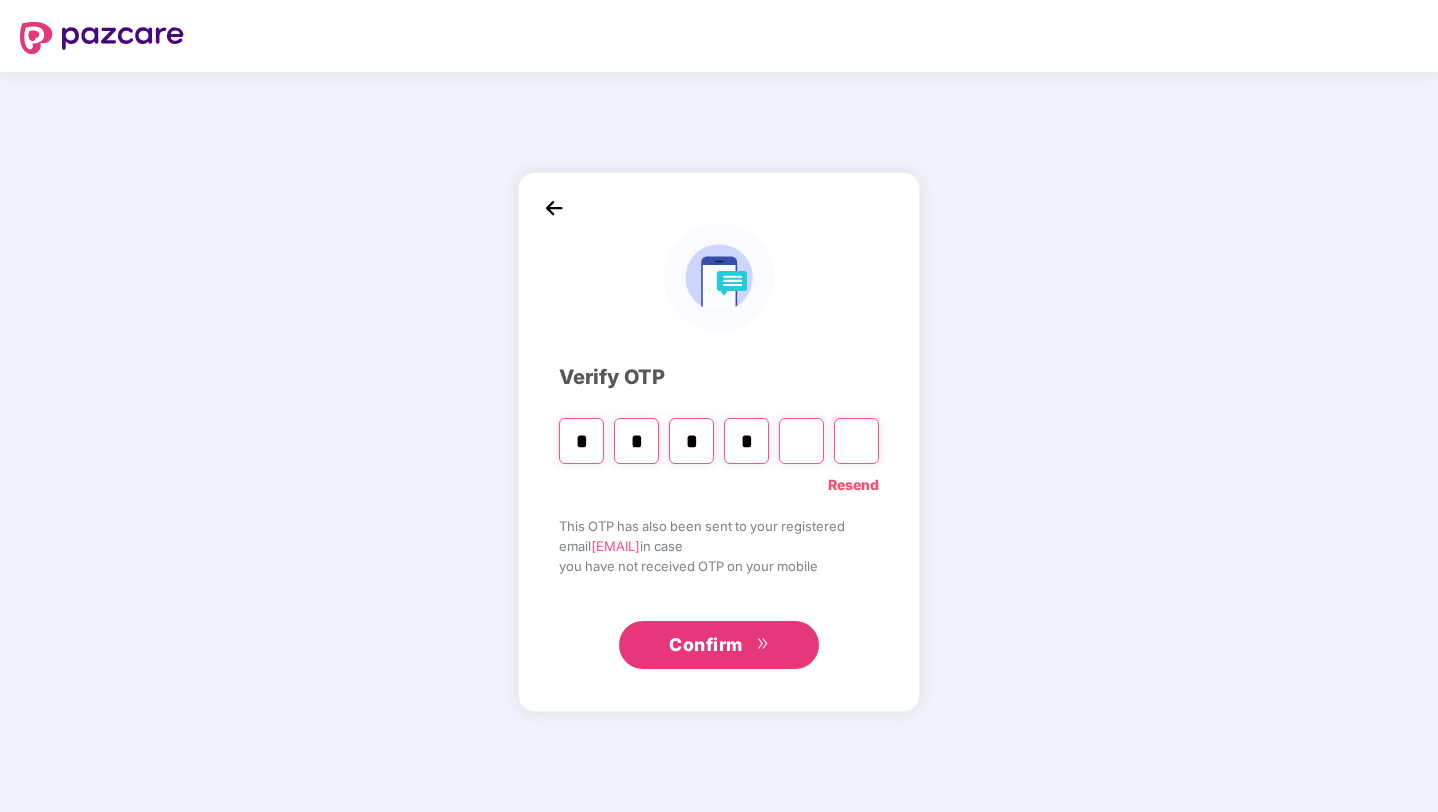 type on "*" 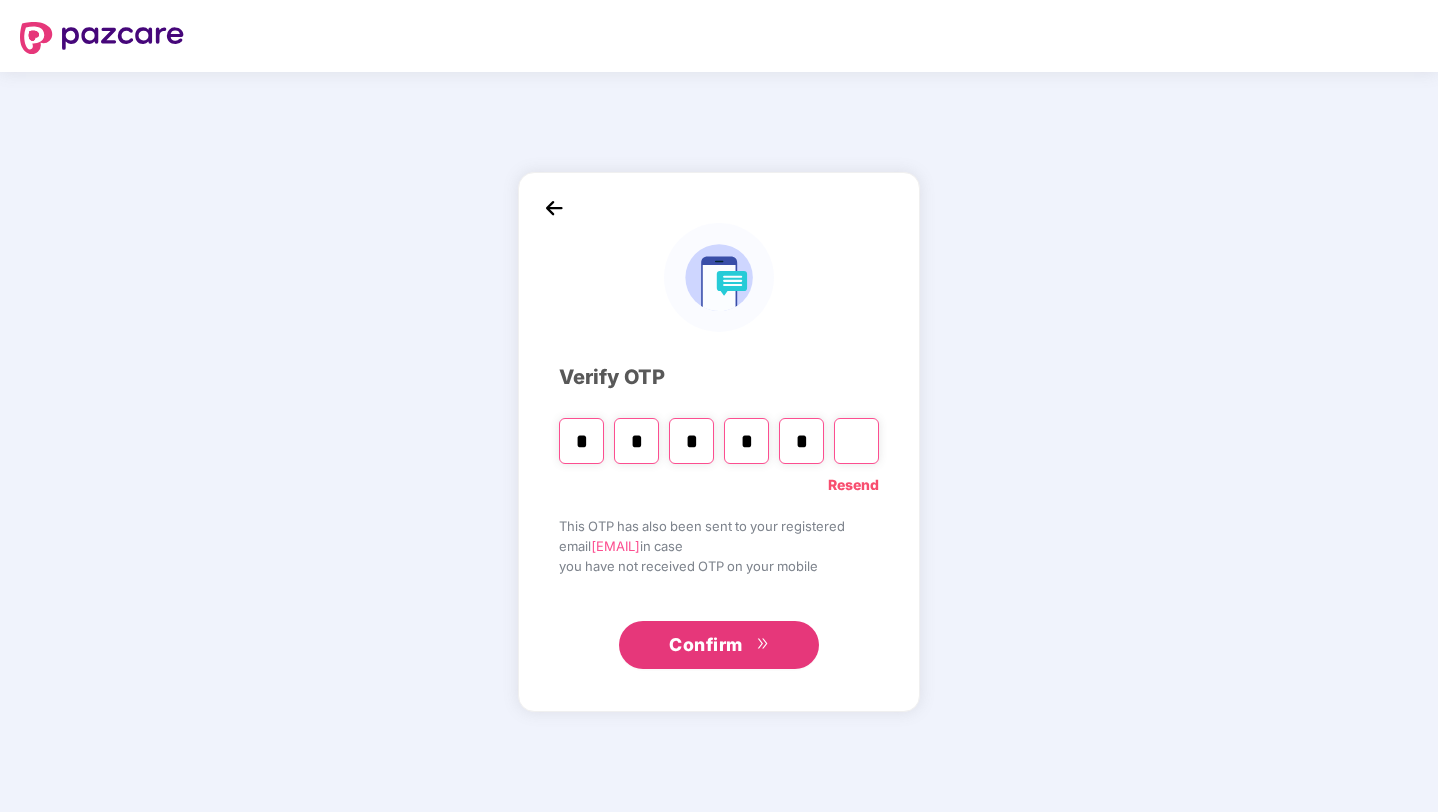 type on "*" 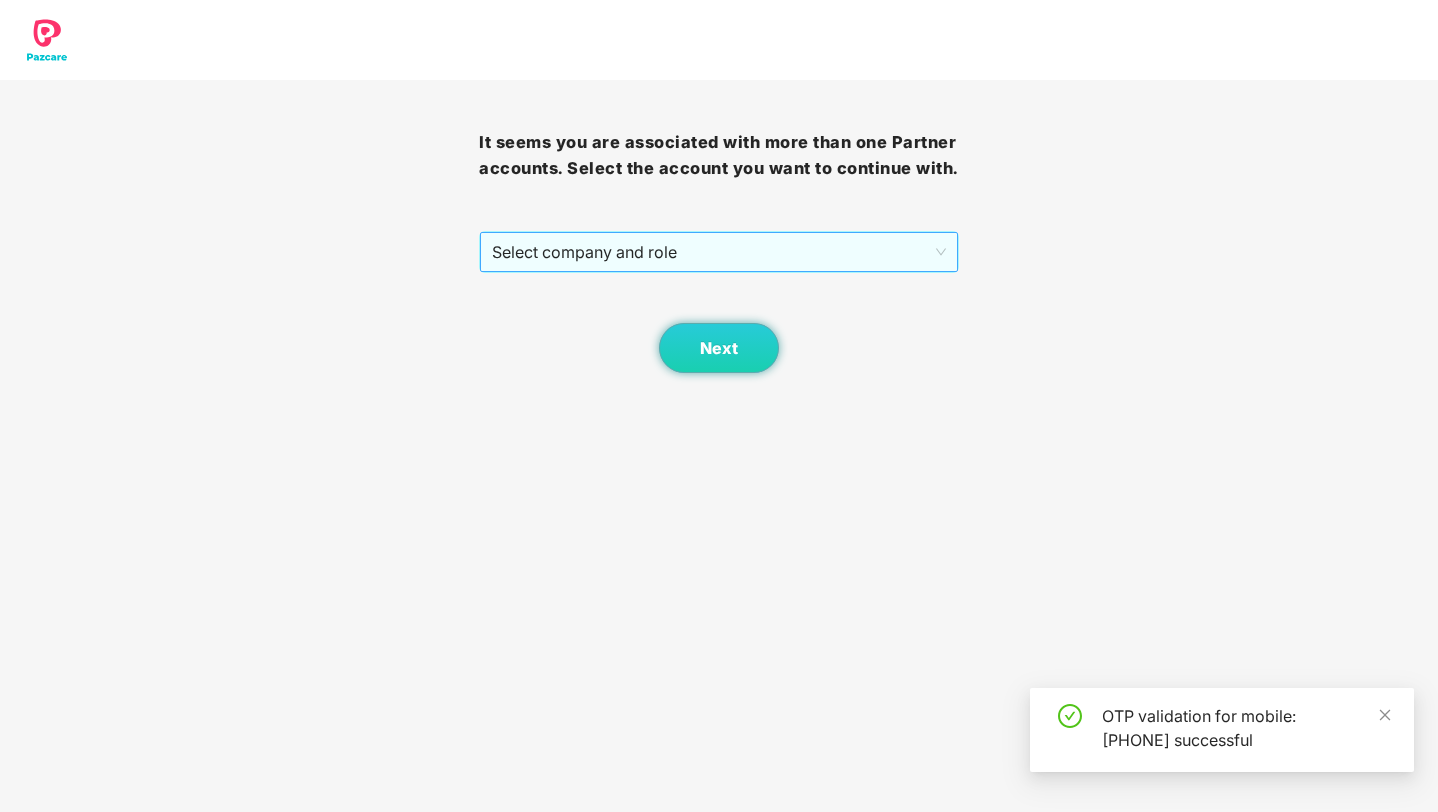 click on "Select company and role" at bounding box center (718, 252) 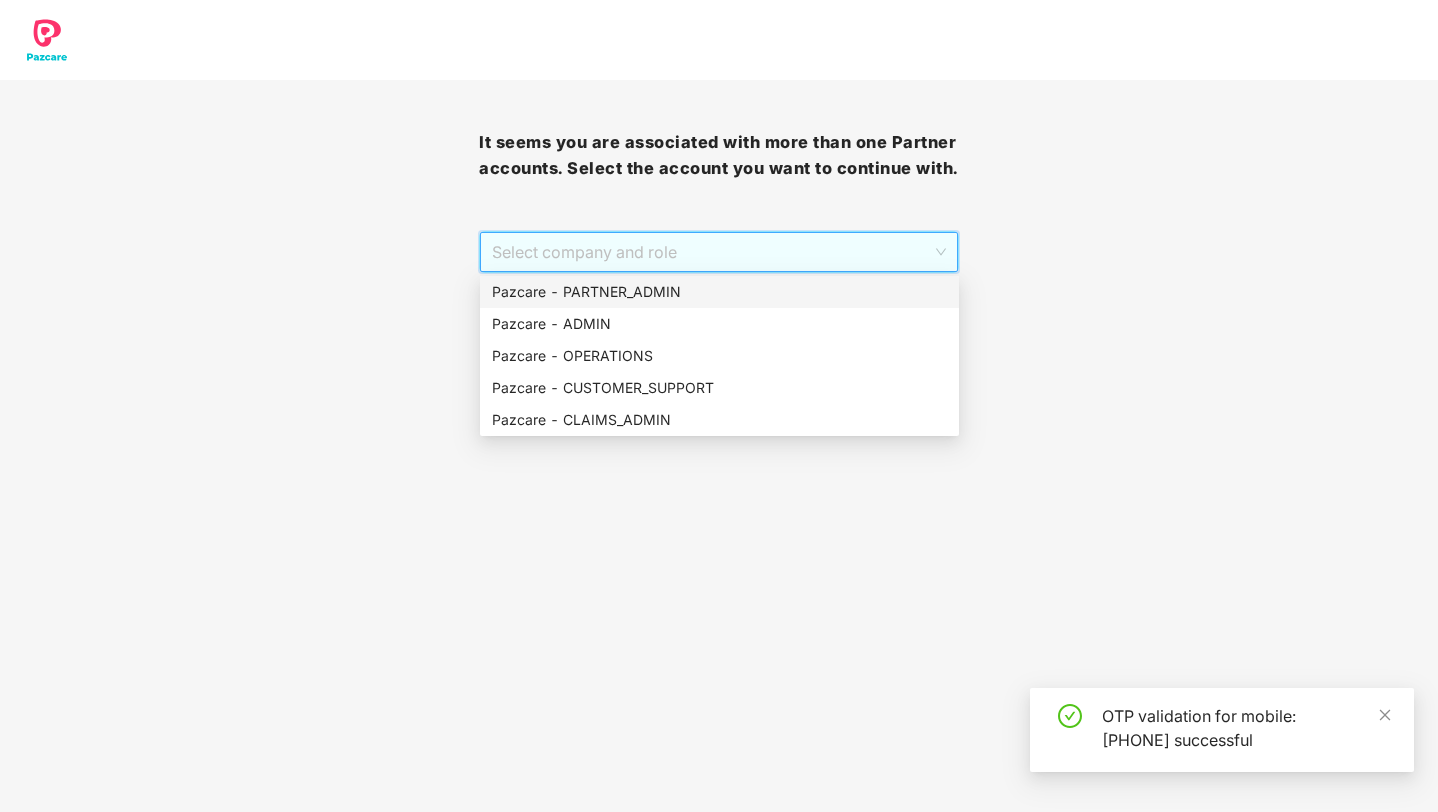 click on "Pazcare - PARTNER_ADMIN" at bounding box center [719, 292] 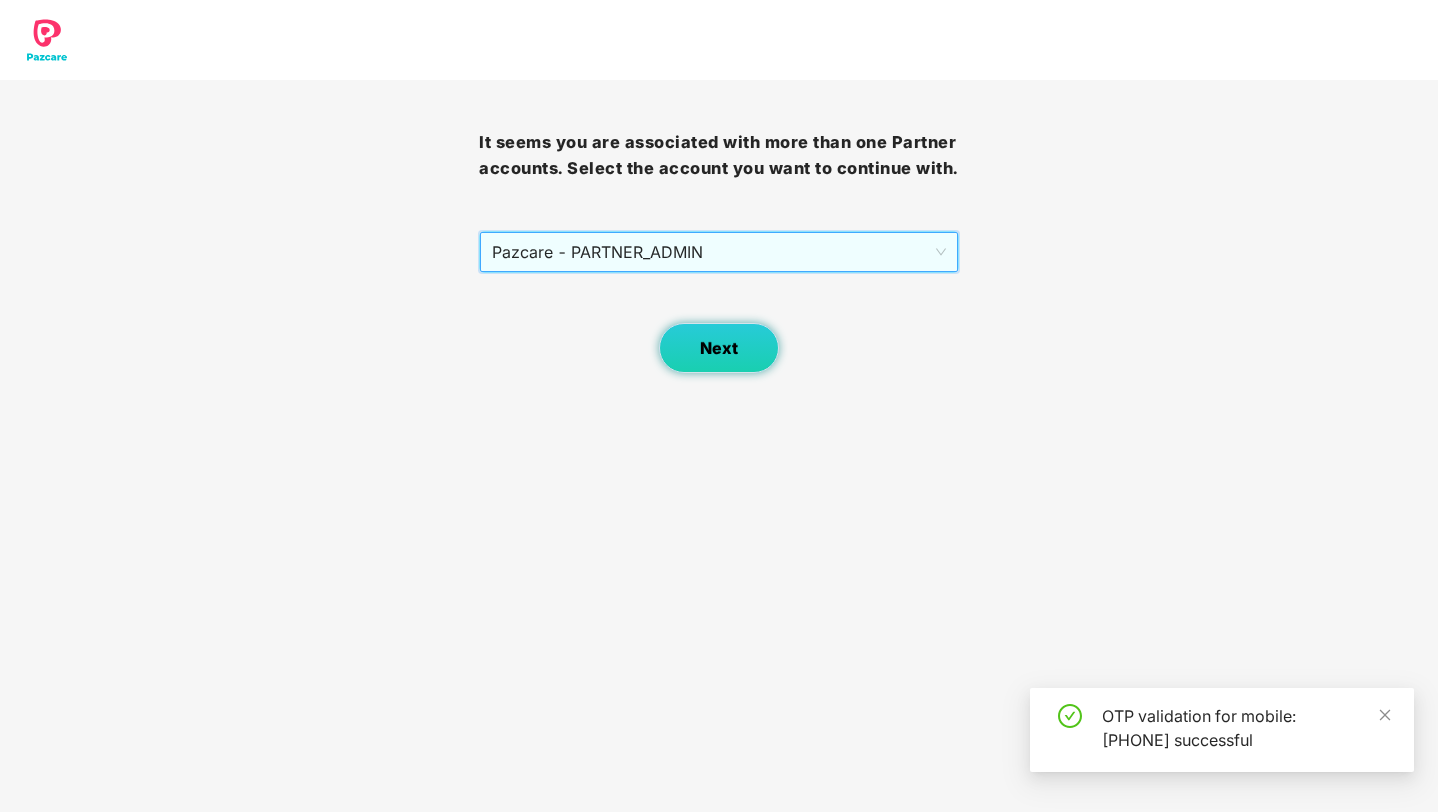 click on "Next" at bounding box center [719, 348] 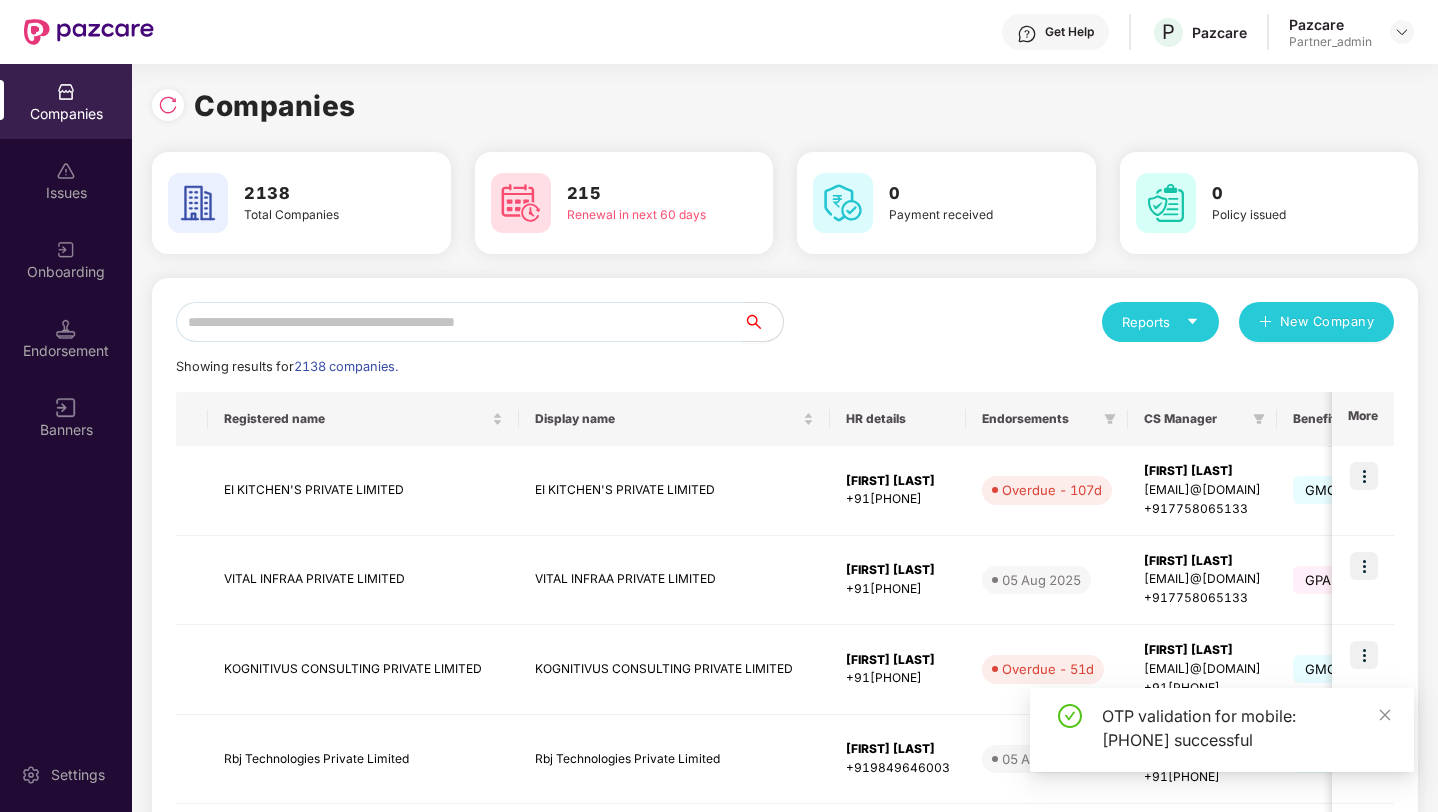 click at bounding box center [459, 322] 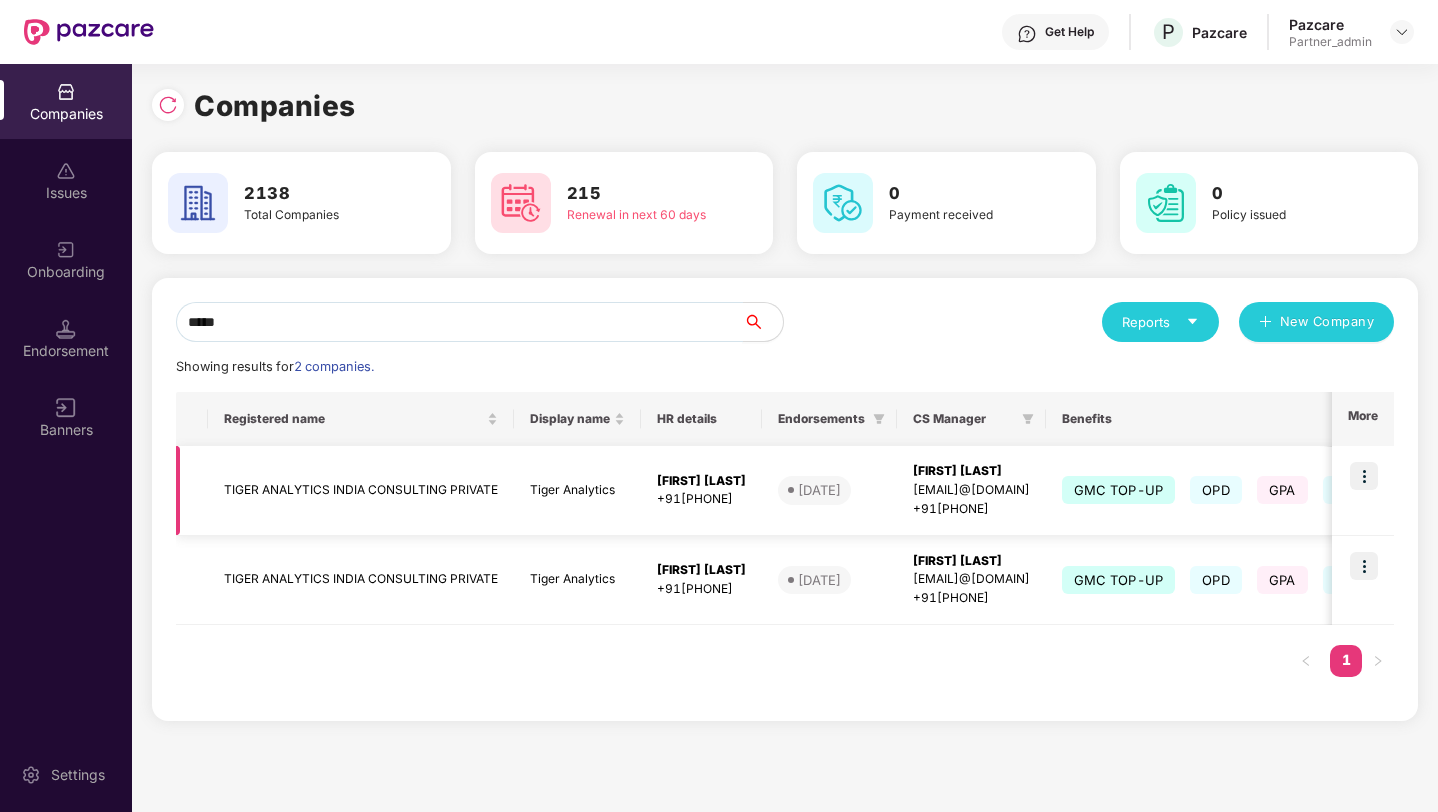 type on "*****" 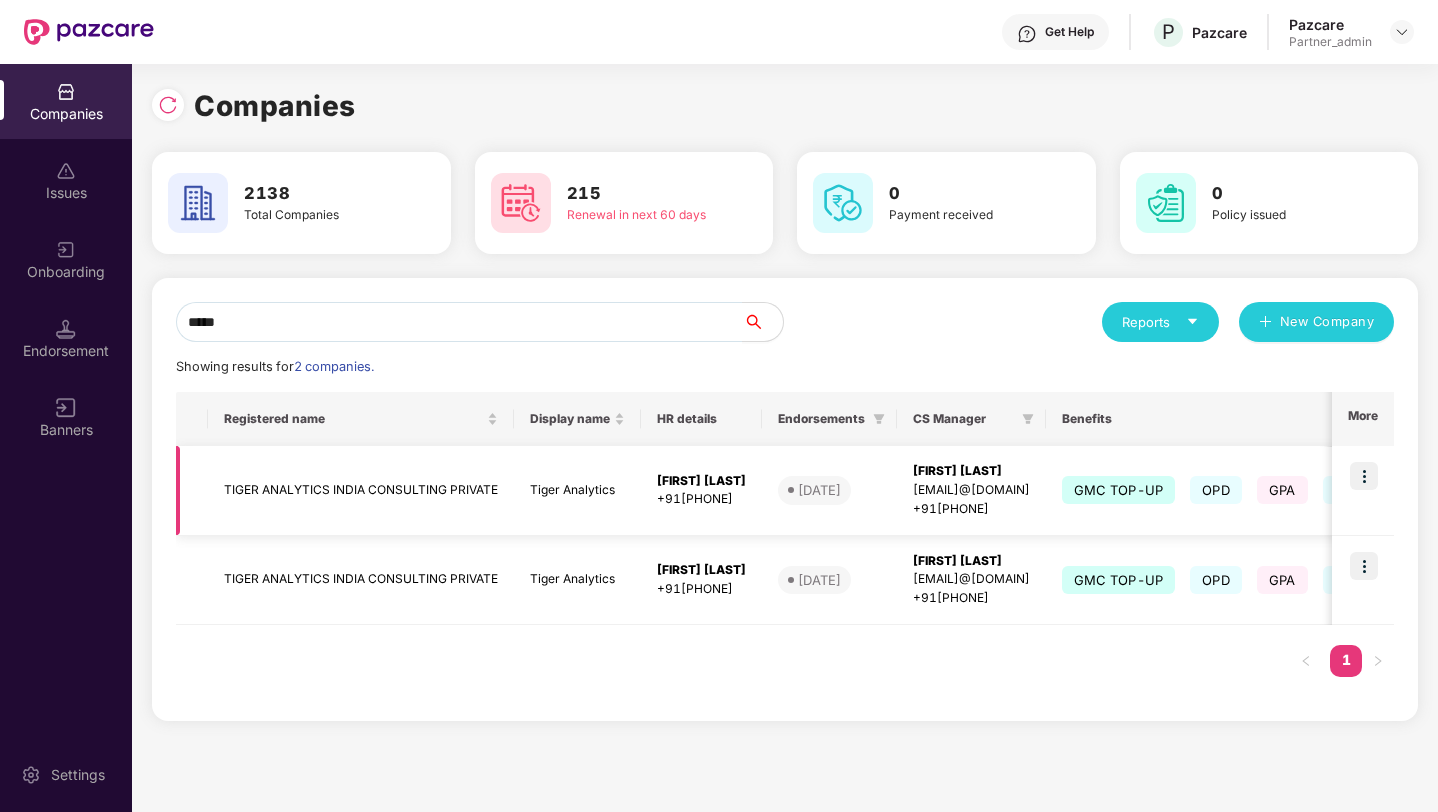 click at bounding box center (1364, 476) 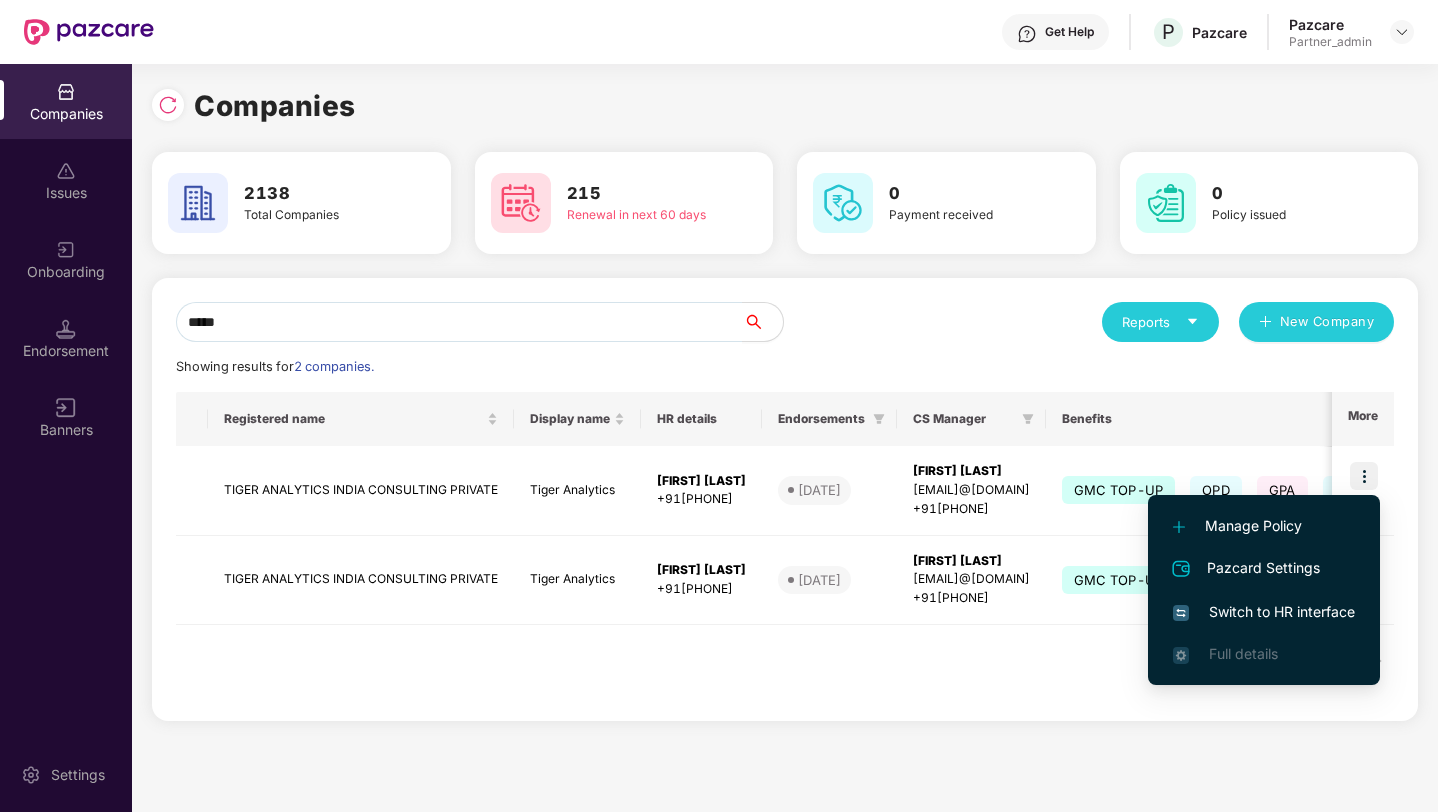 click on "Switch to HR interface" at bounding box center [1264, 612] 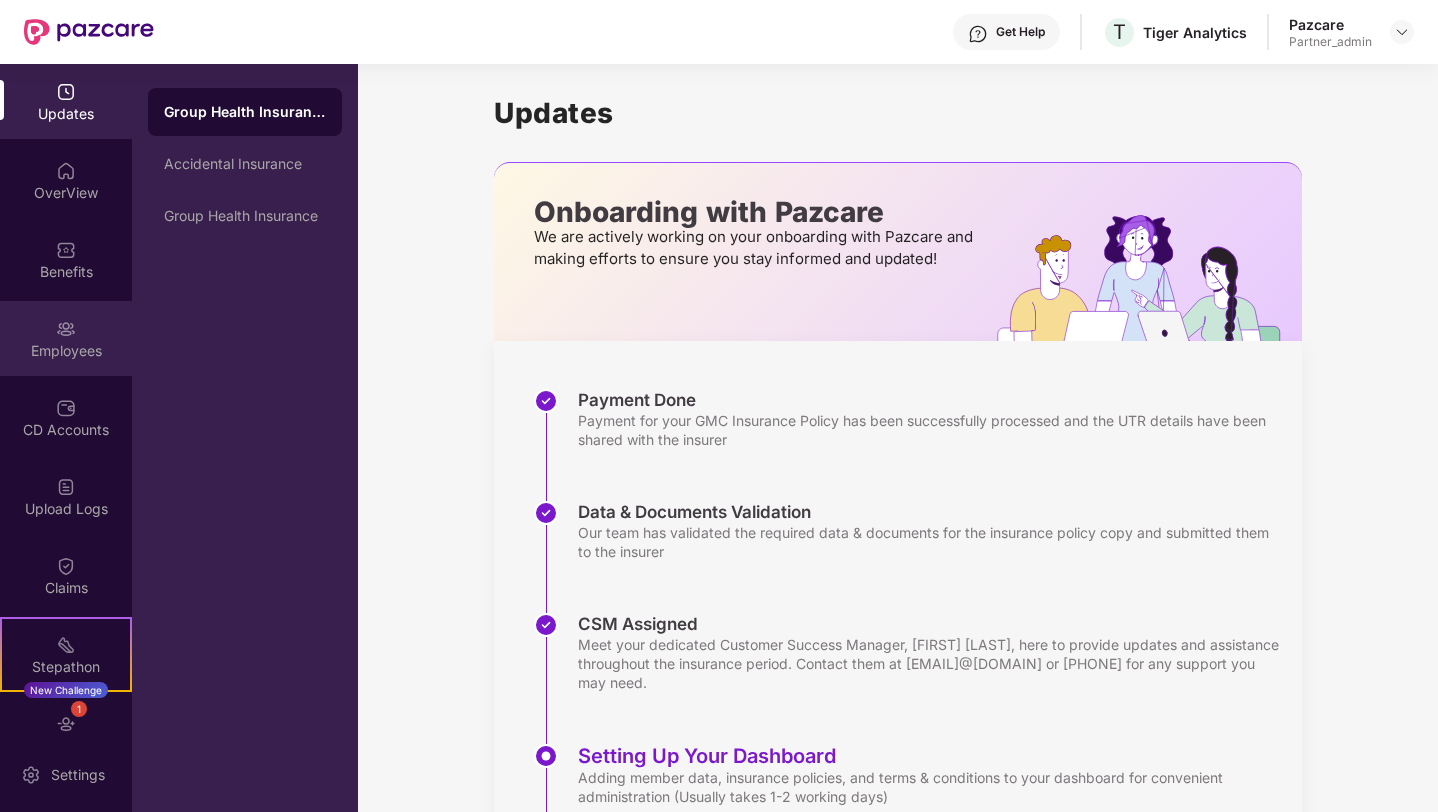 click on "Employees" at bounding box center [66, 351] 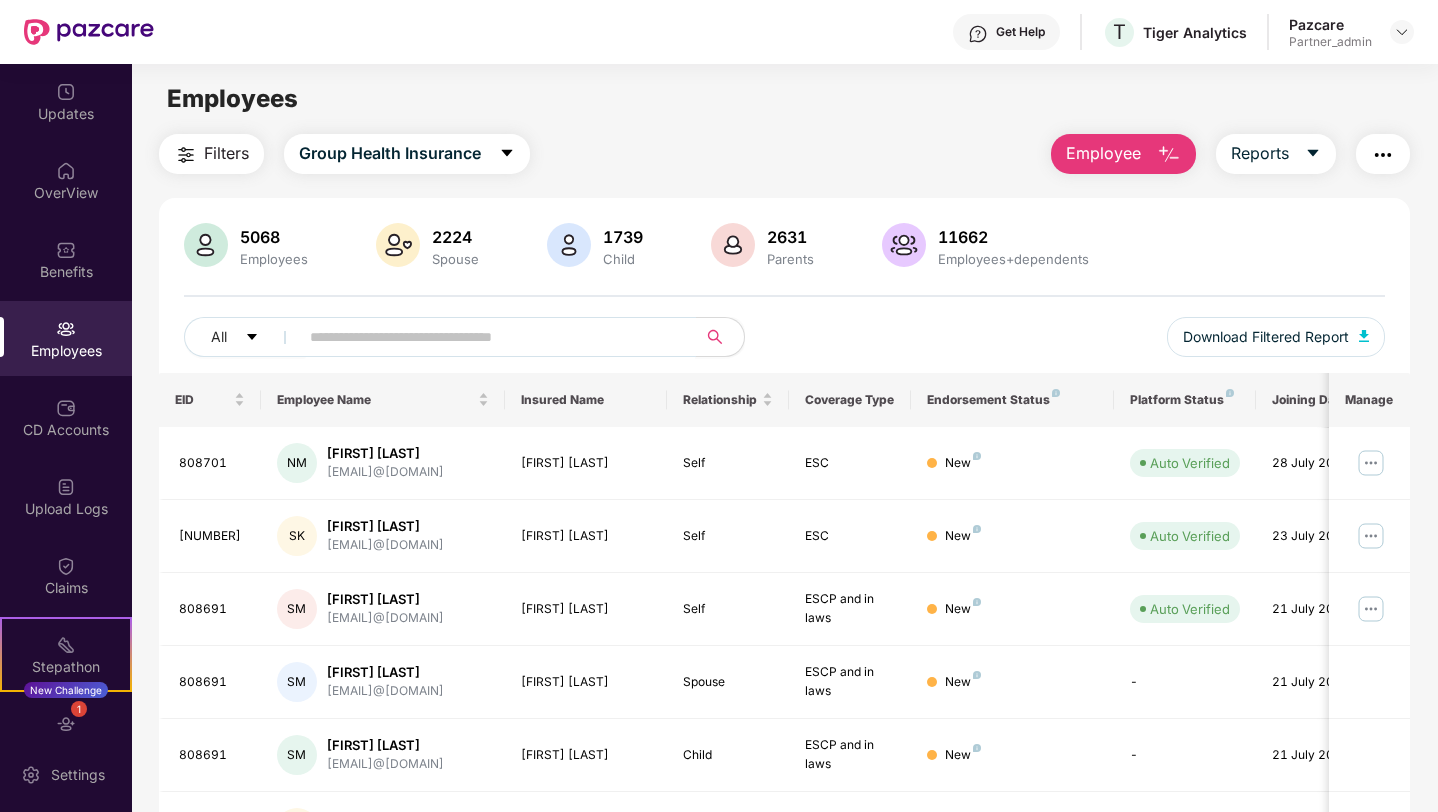 click at bounding box center [489, 337] 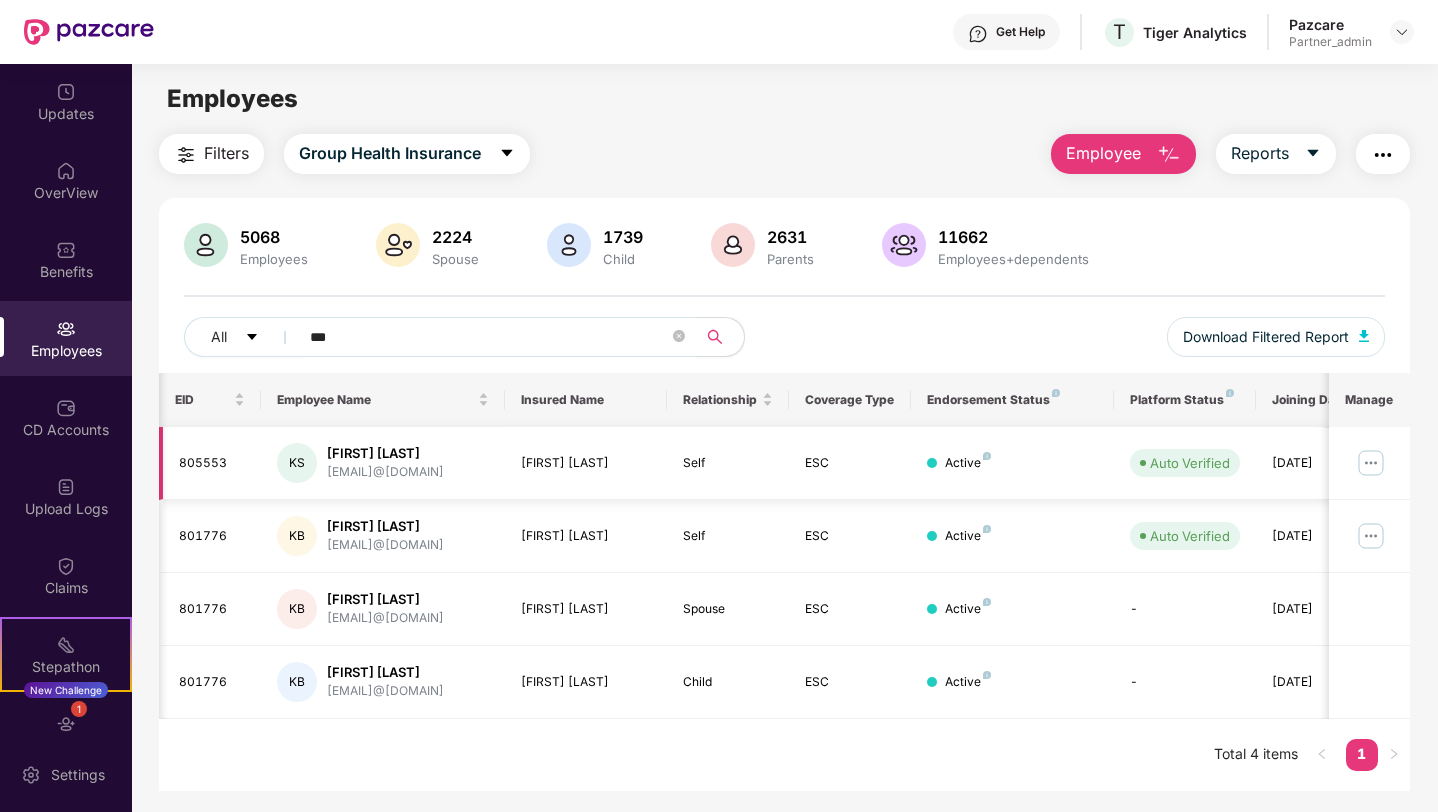 scroll, scrollTop: 0, scrollLeft: 50, axis: horizontal 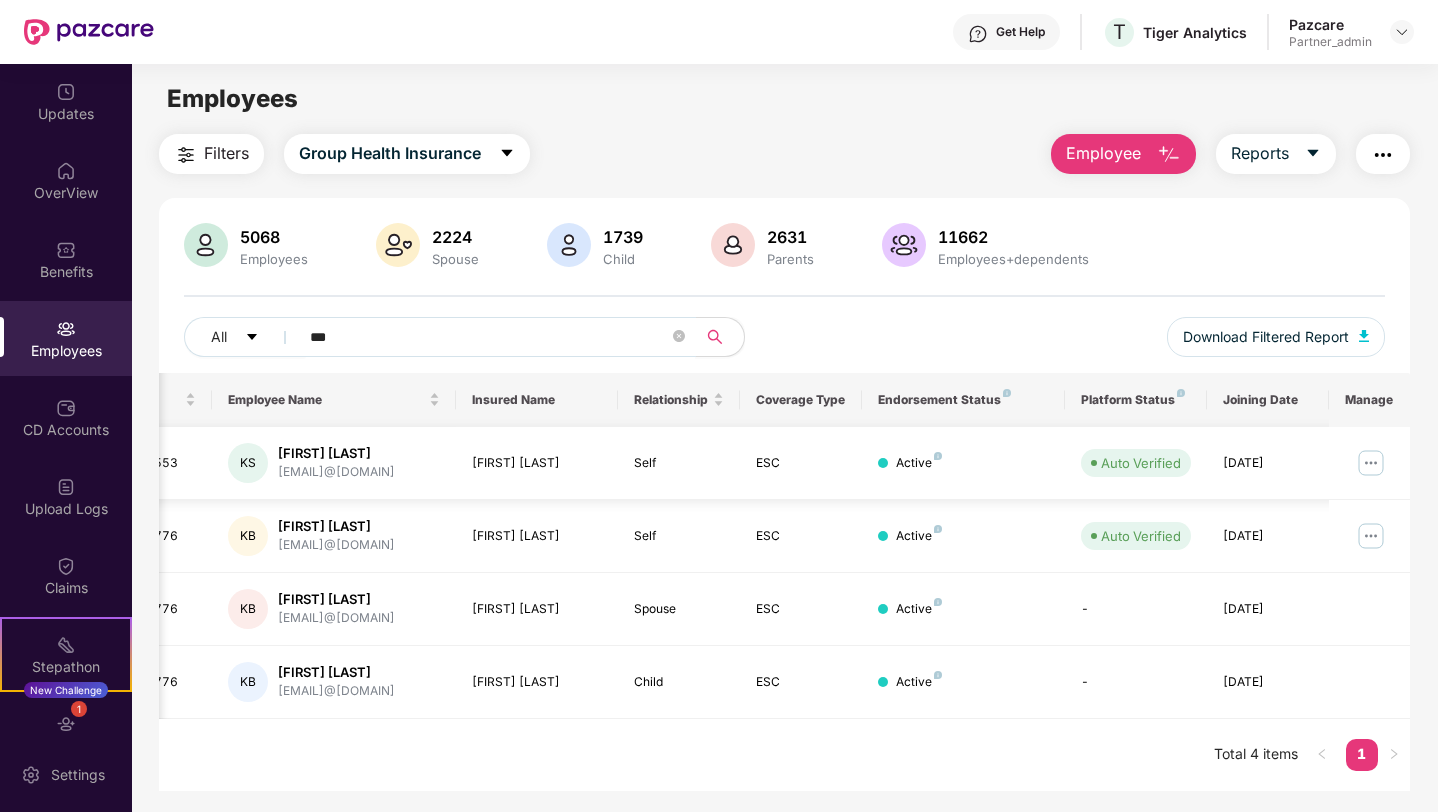 type on "***" 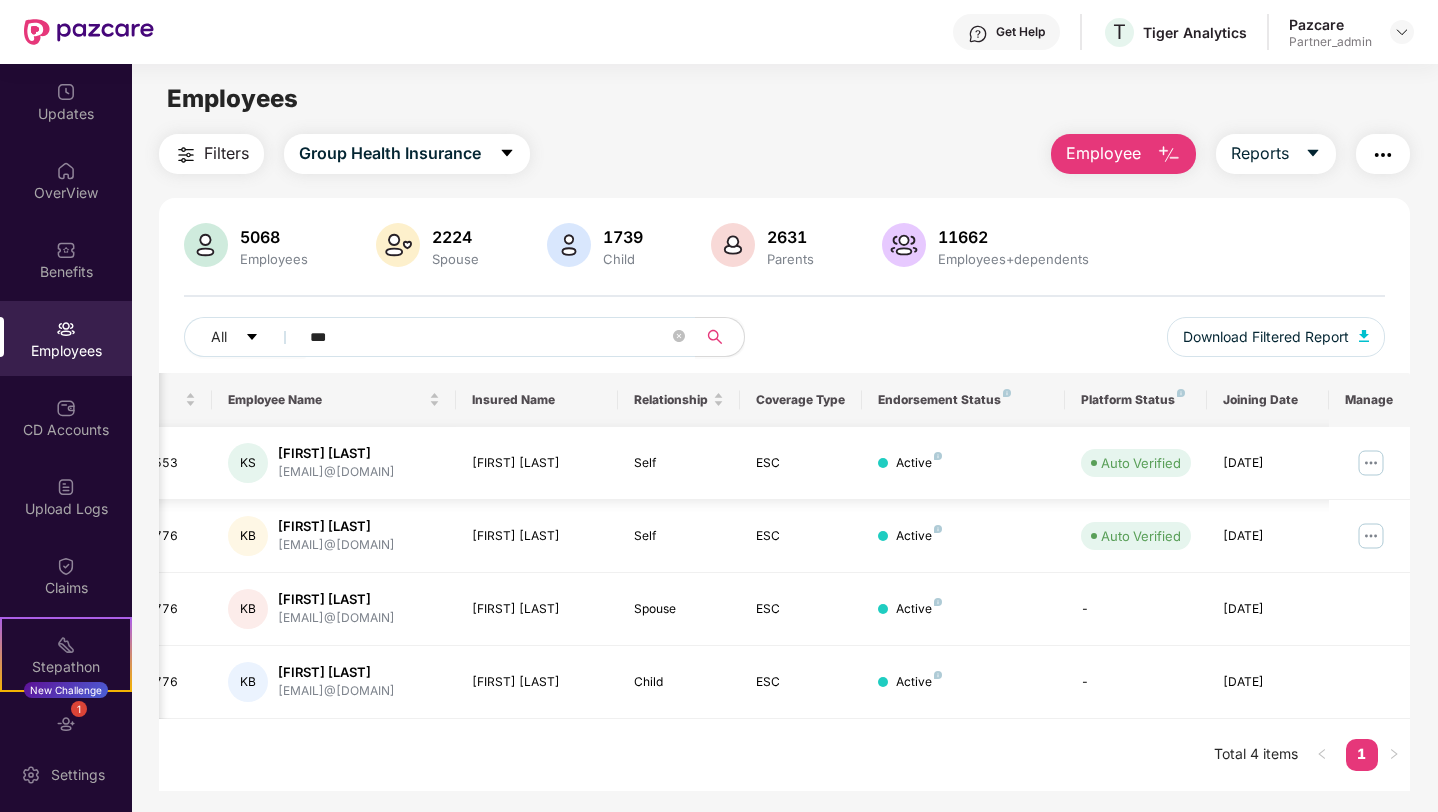 click at bounding box center (1371, 463) 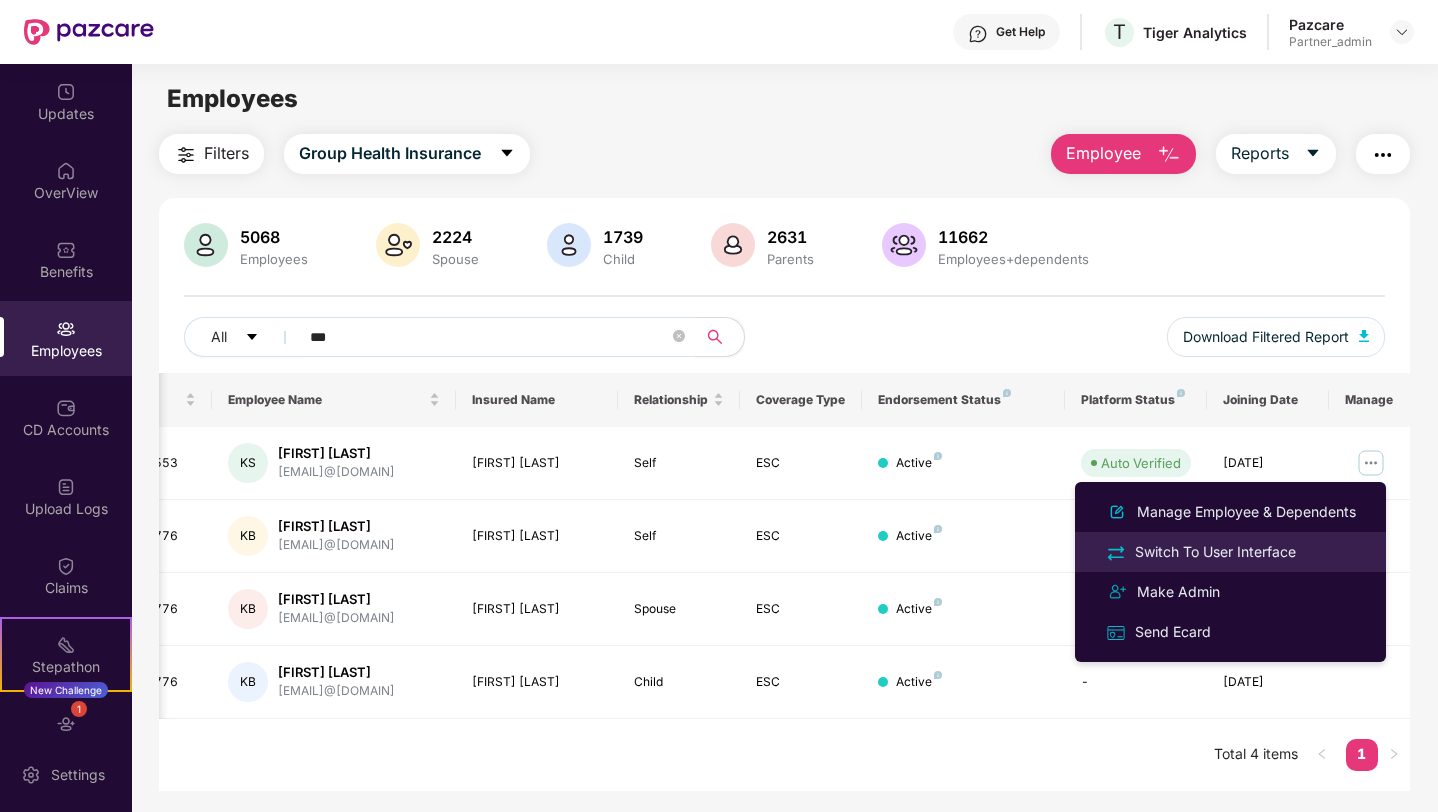 click on "Switch To User Interface" at bounding box center [1215, 552] 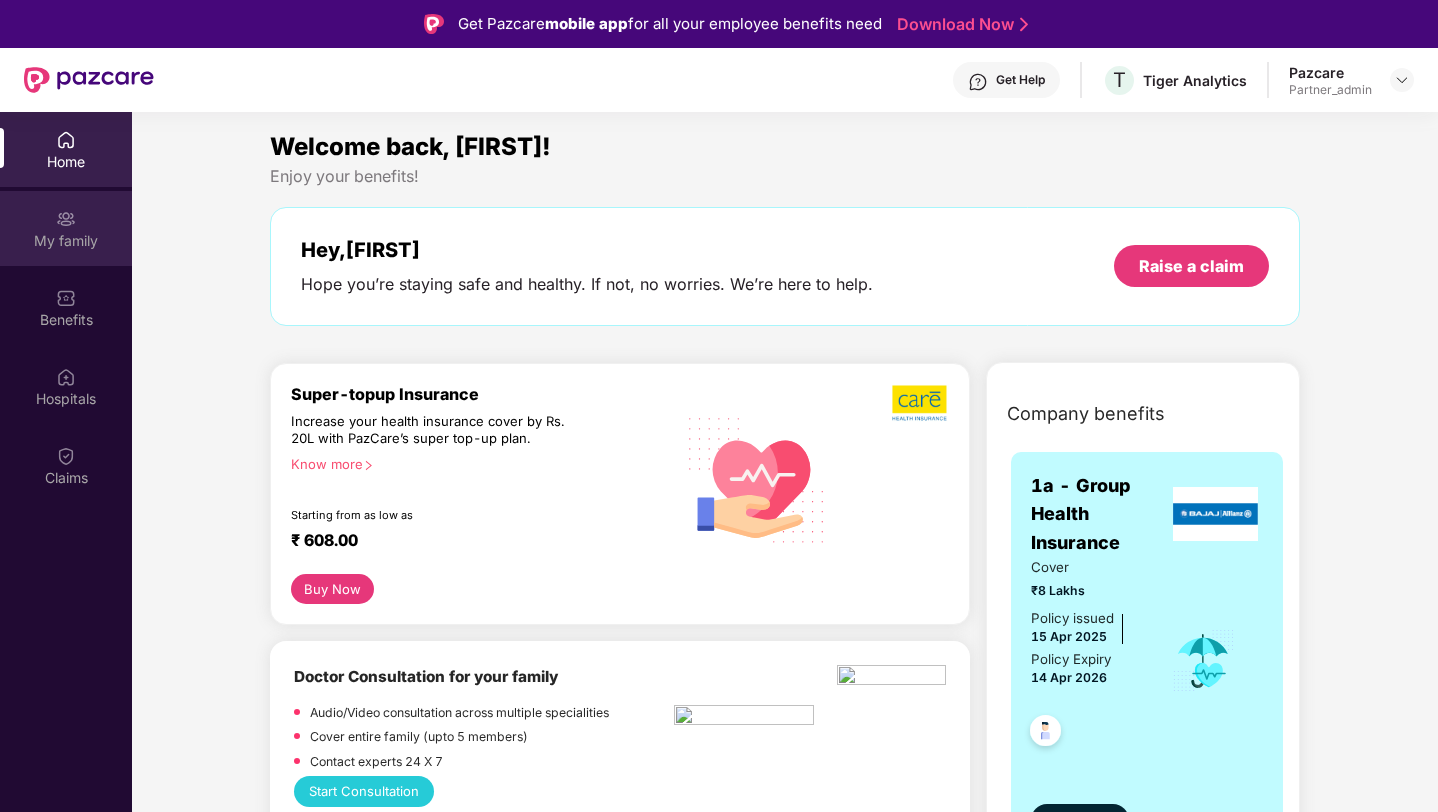 click at bounding box center (66, 219) 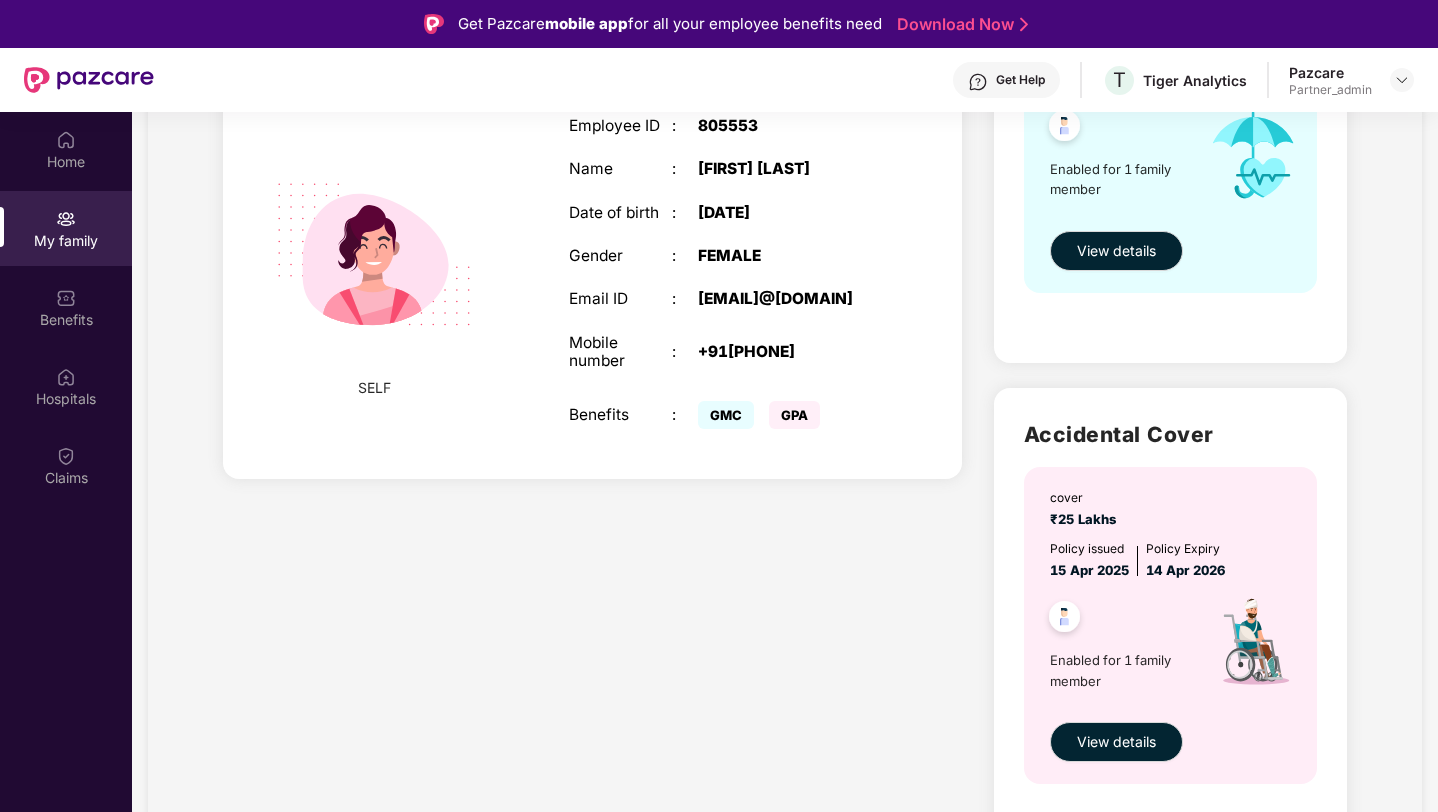 scroll, scrollTop: 367, scrollLeft: 0, axis: vertical 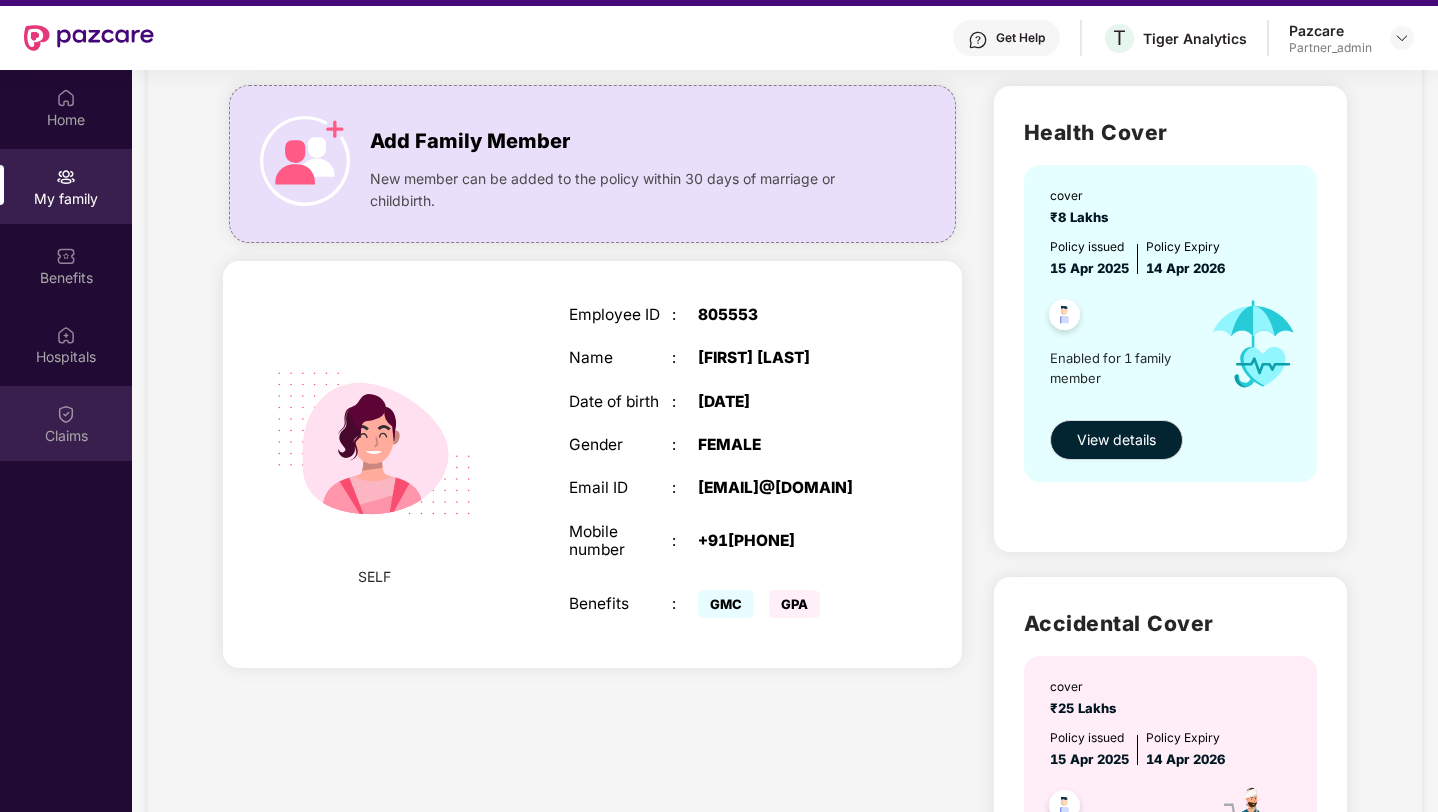 click at bounding box center (66, 414) 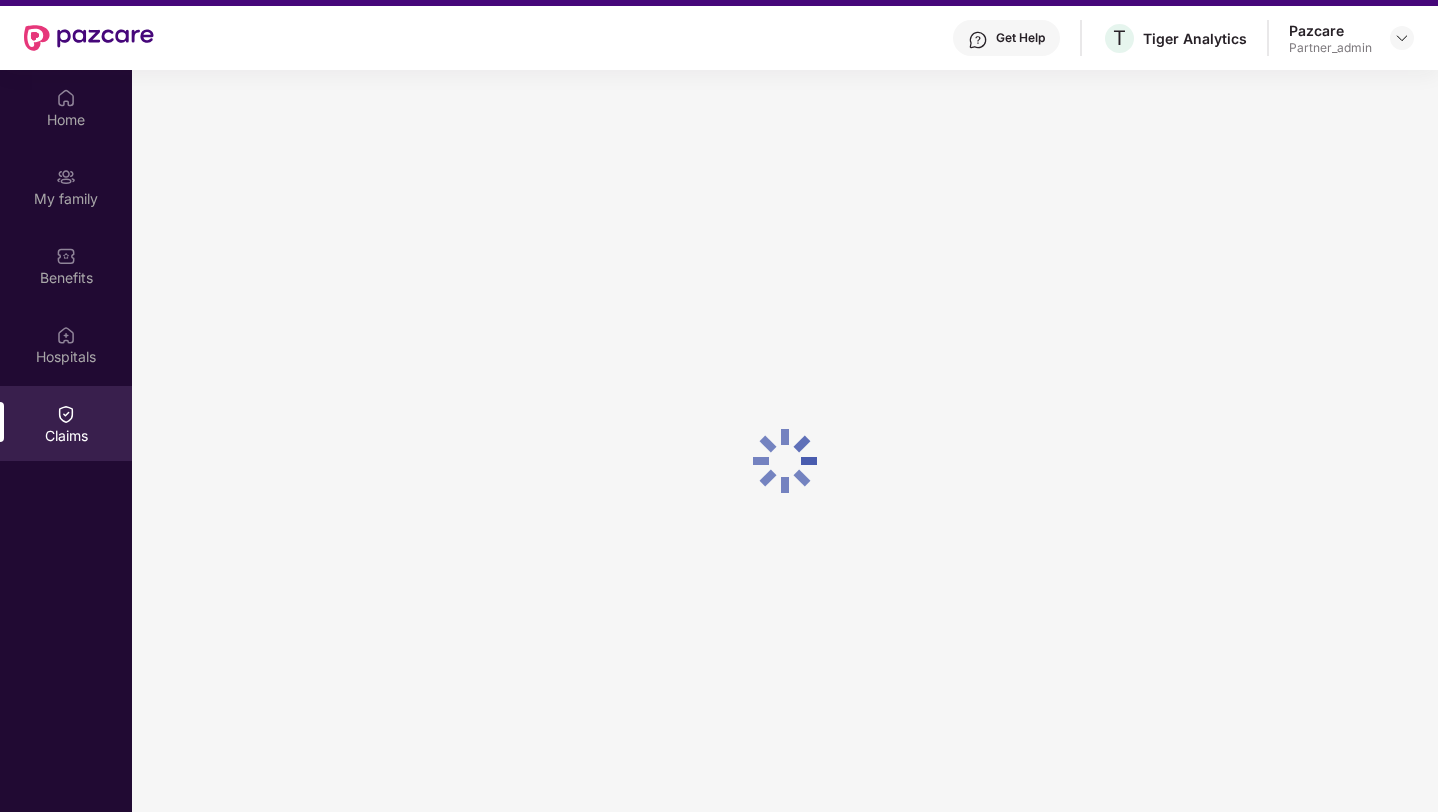 scroll, scrollTop: 0, scrollLeft: 0, axis: both 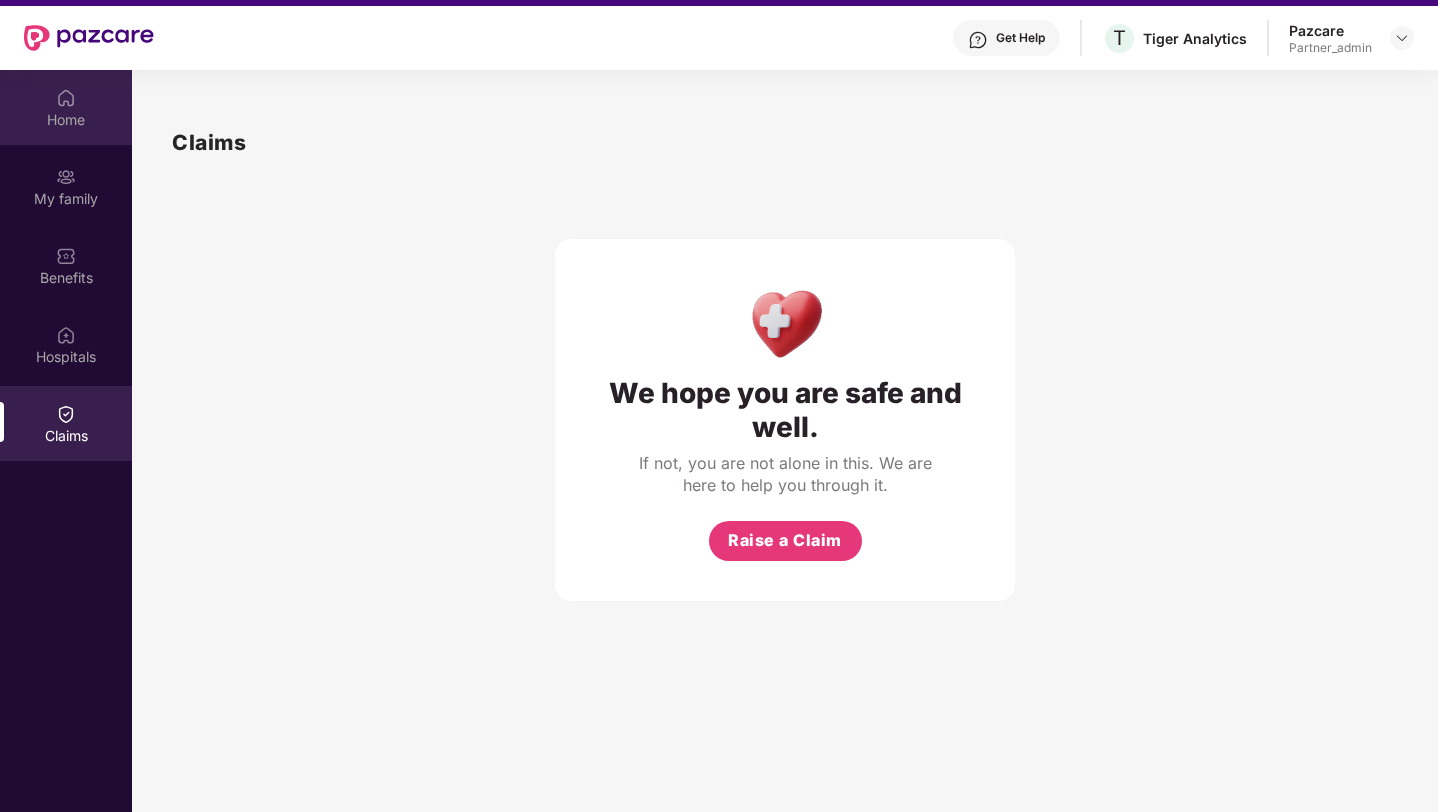 click on "Home" at bounding box center (66, 107) 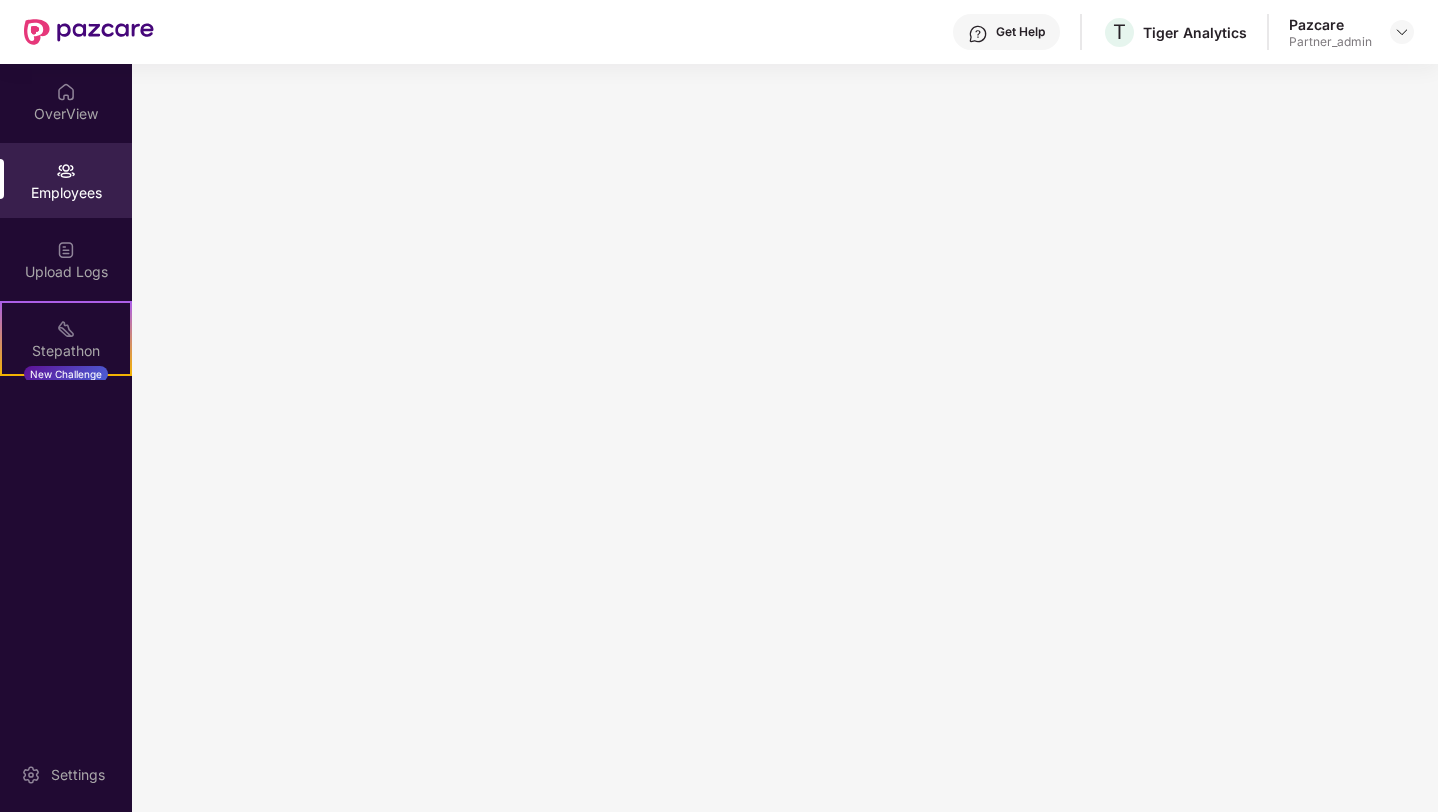 scroll, scrollTop: 0, scrollLeft: 0, axis: both 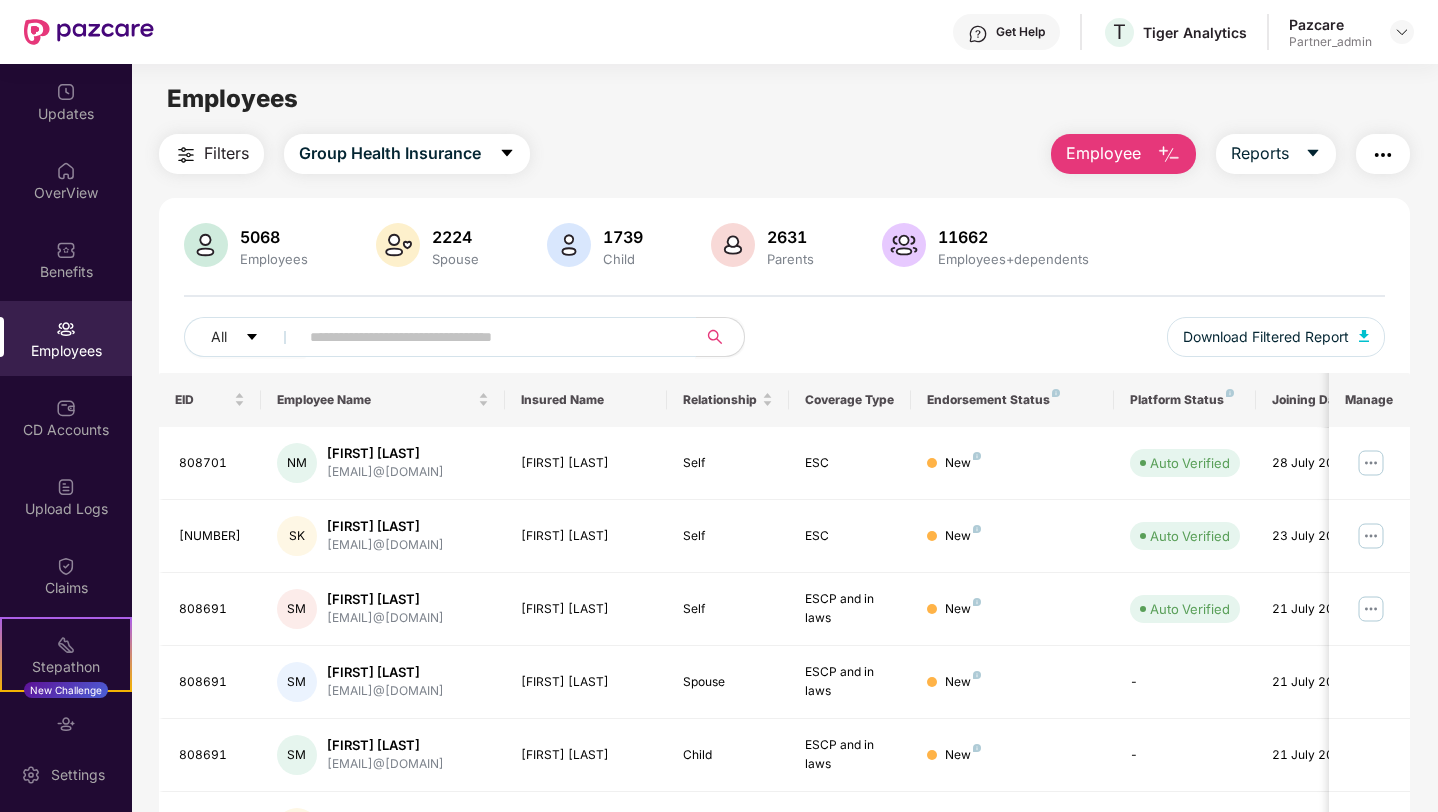 click at bounding box center [489, 337] 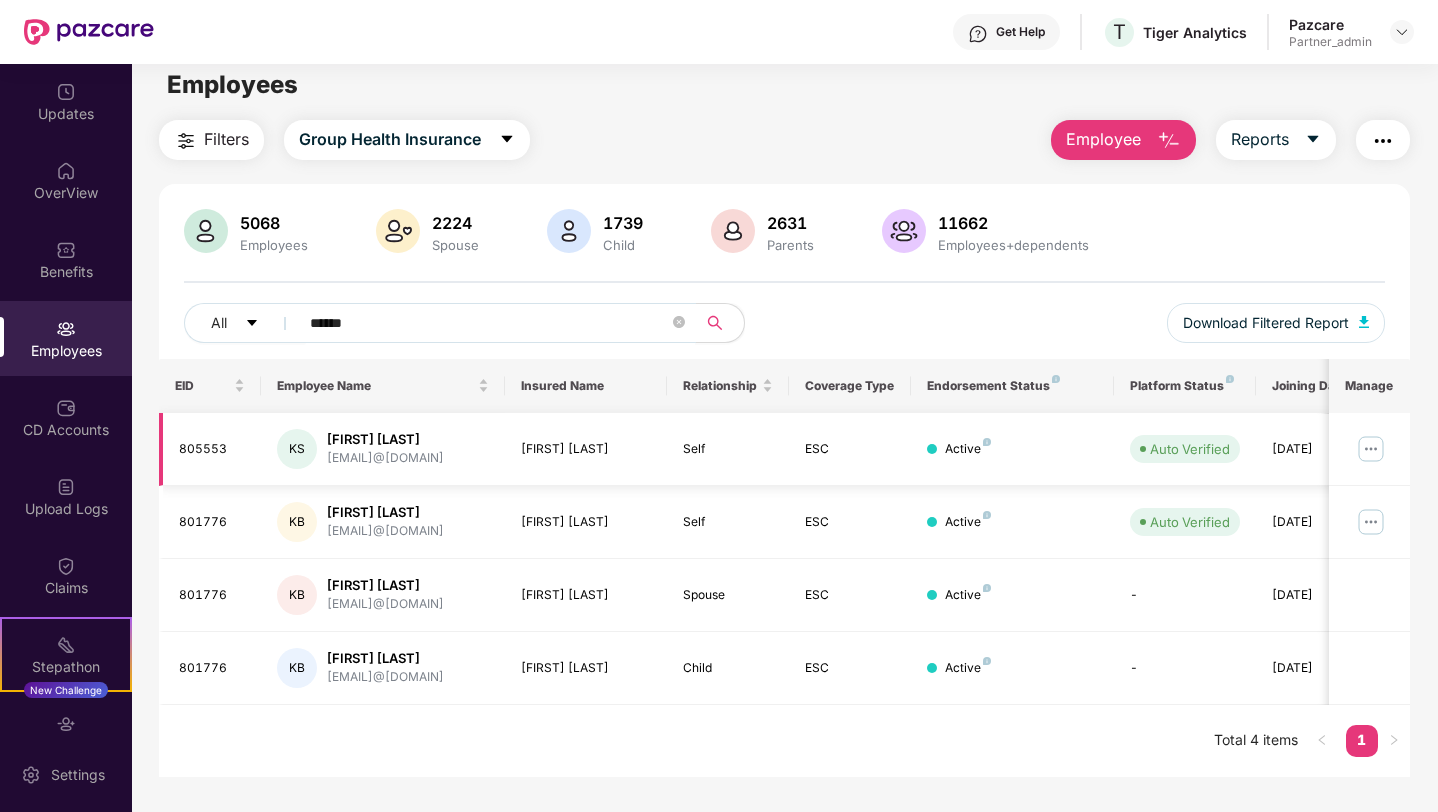 scroll, scrollTop: 23, scrollLeft: 0, axis: vertical 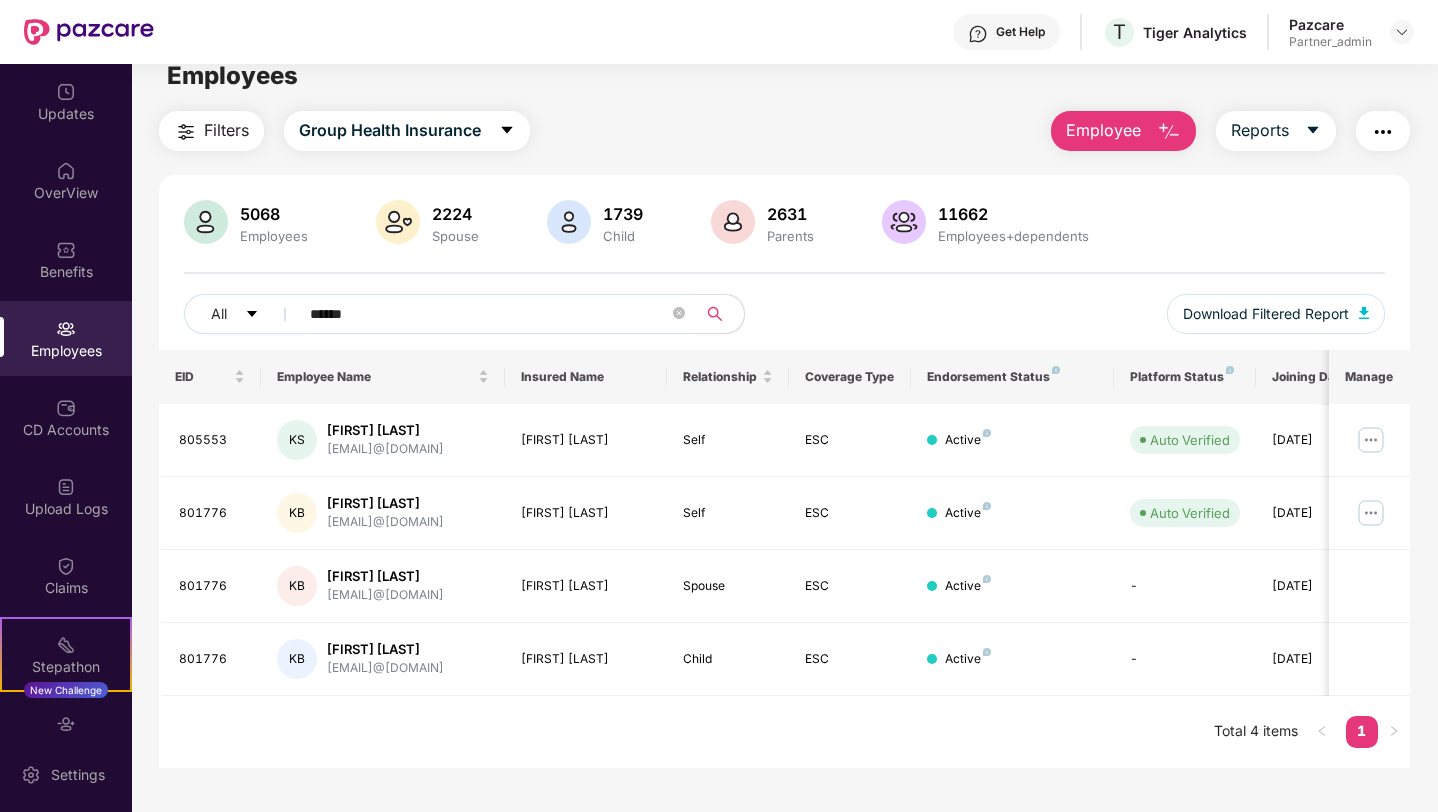 type on "******" 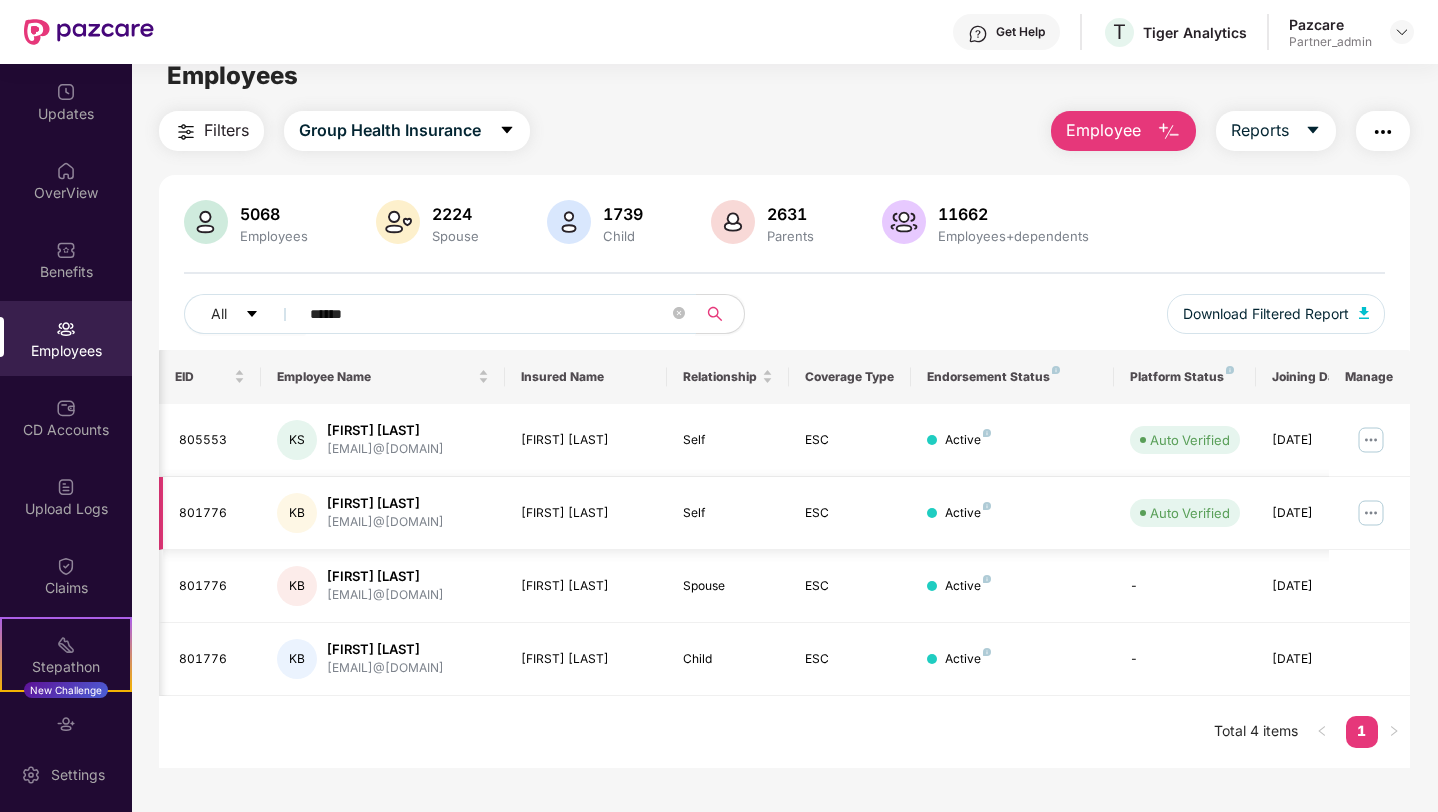 scroll, scrollTop: 0, scrollLeft: 50, axis: horizontal 